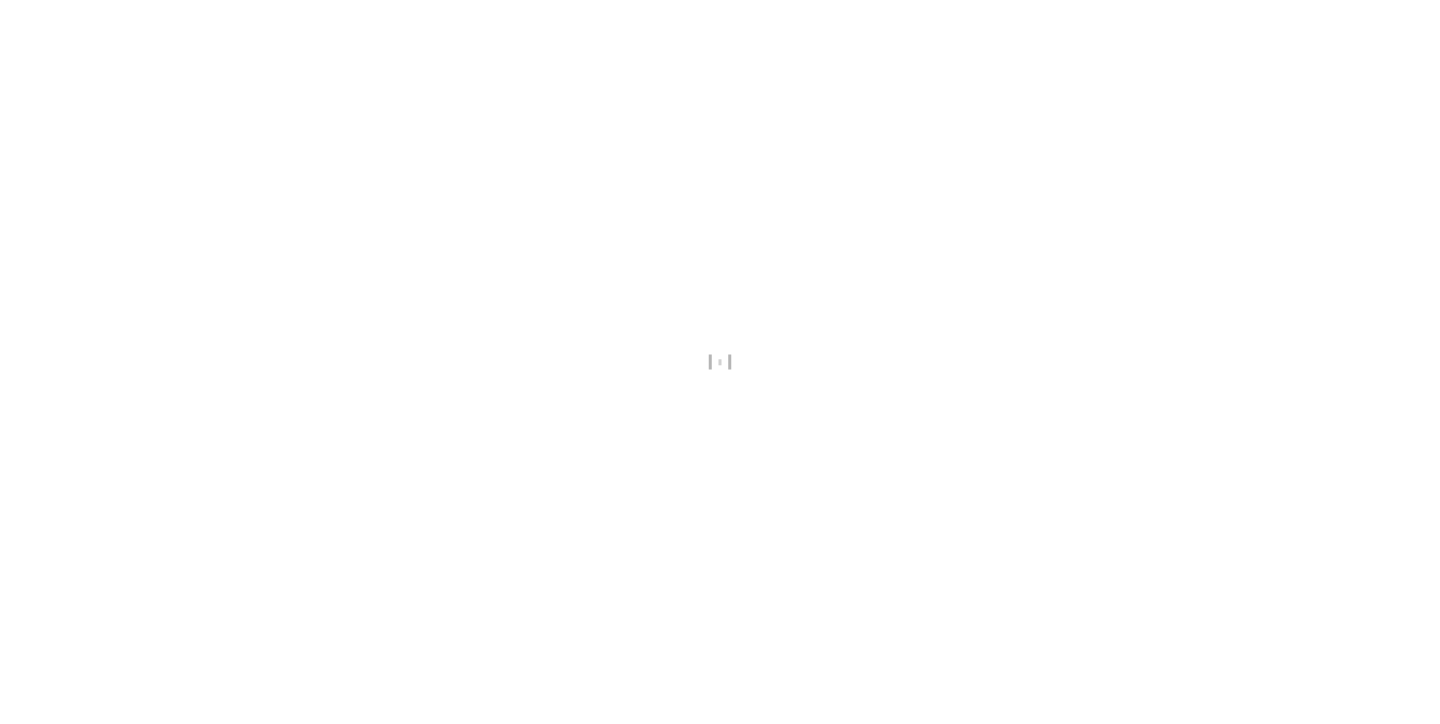 scroll, scrollTop: 0, scrollLeft: 0, axis: both 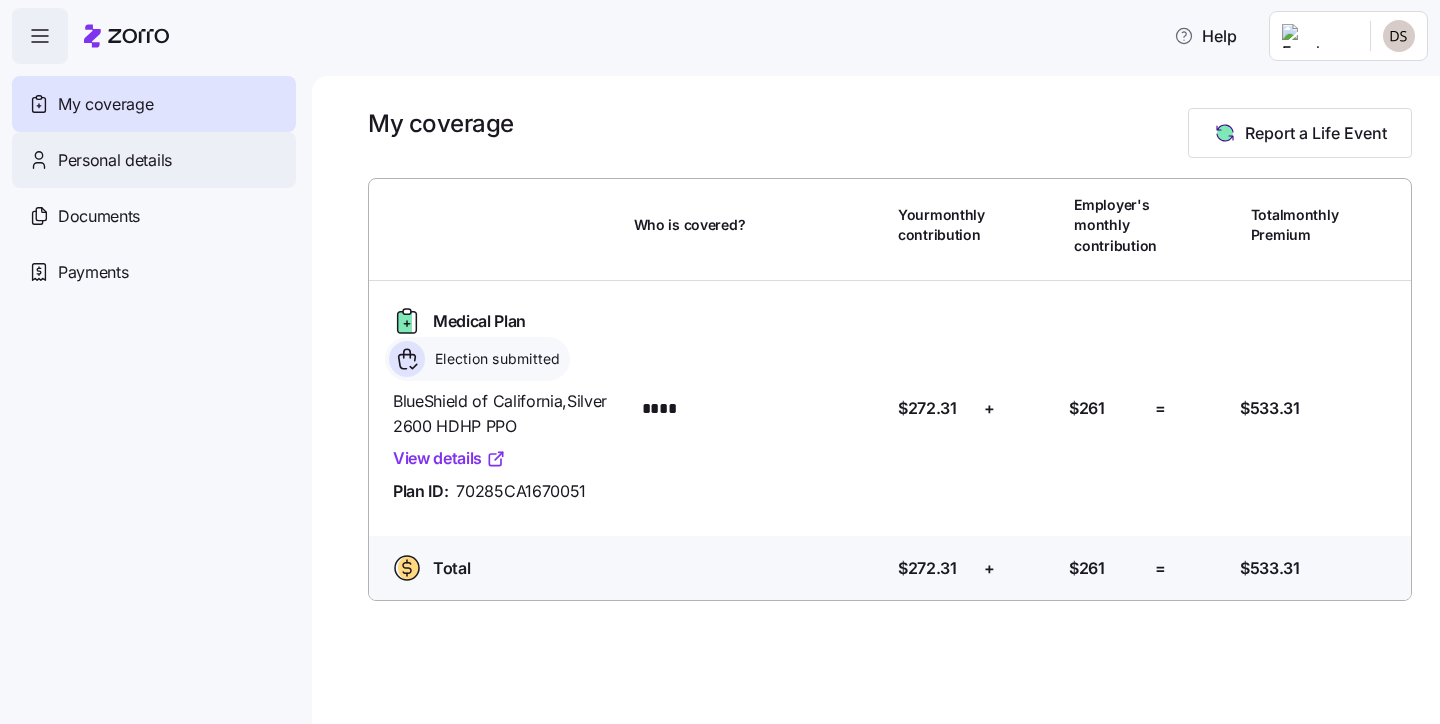 click on "Personal details" at bounding box center [115, 160] 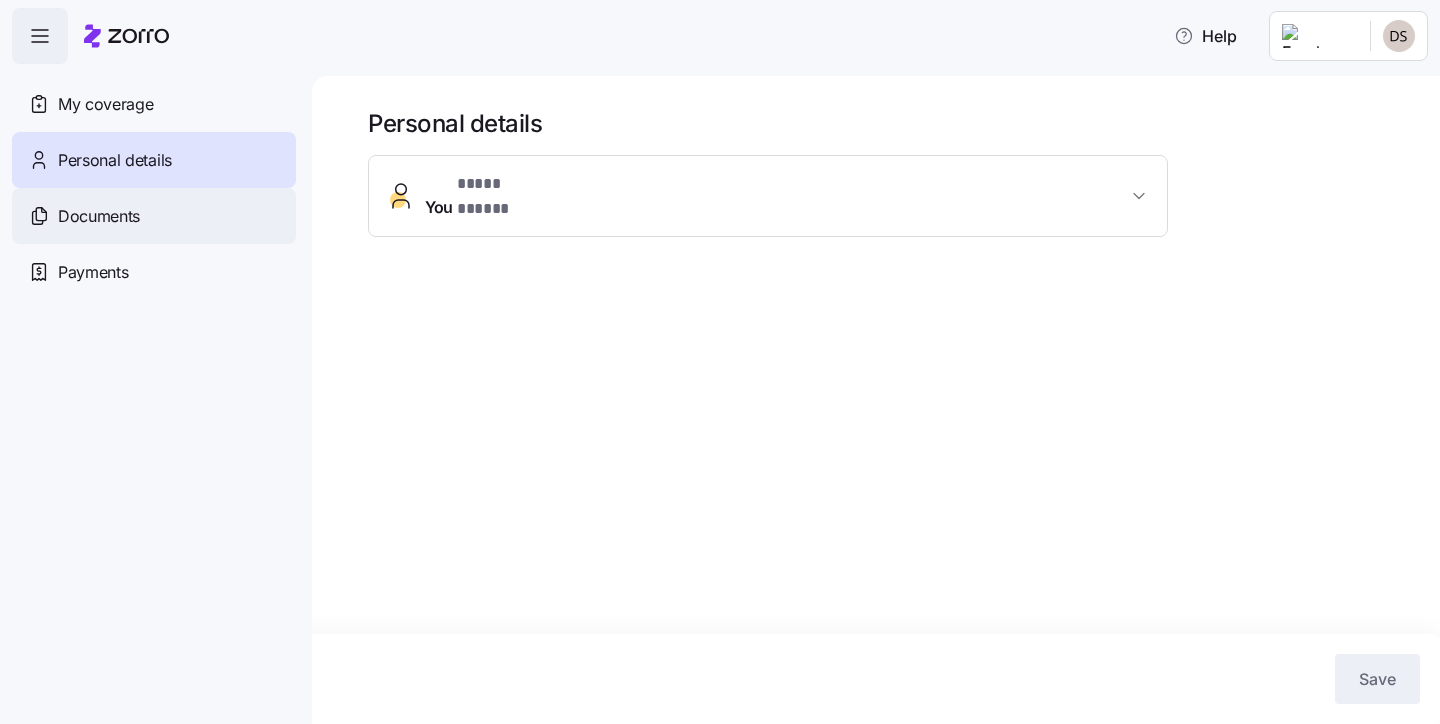 click on "Documents" at bounding box center [154, 216] 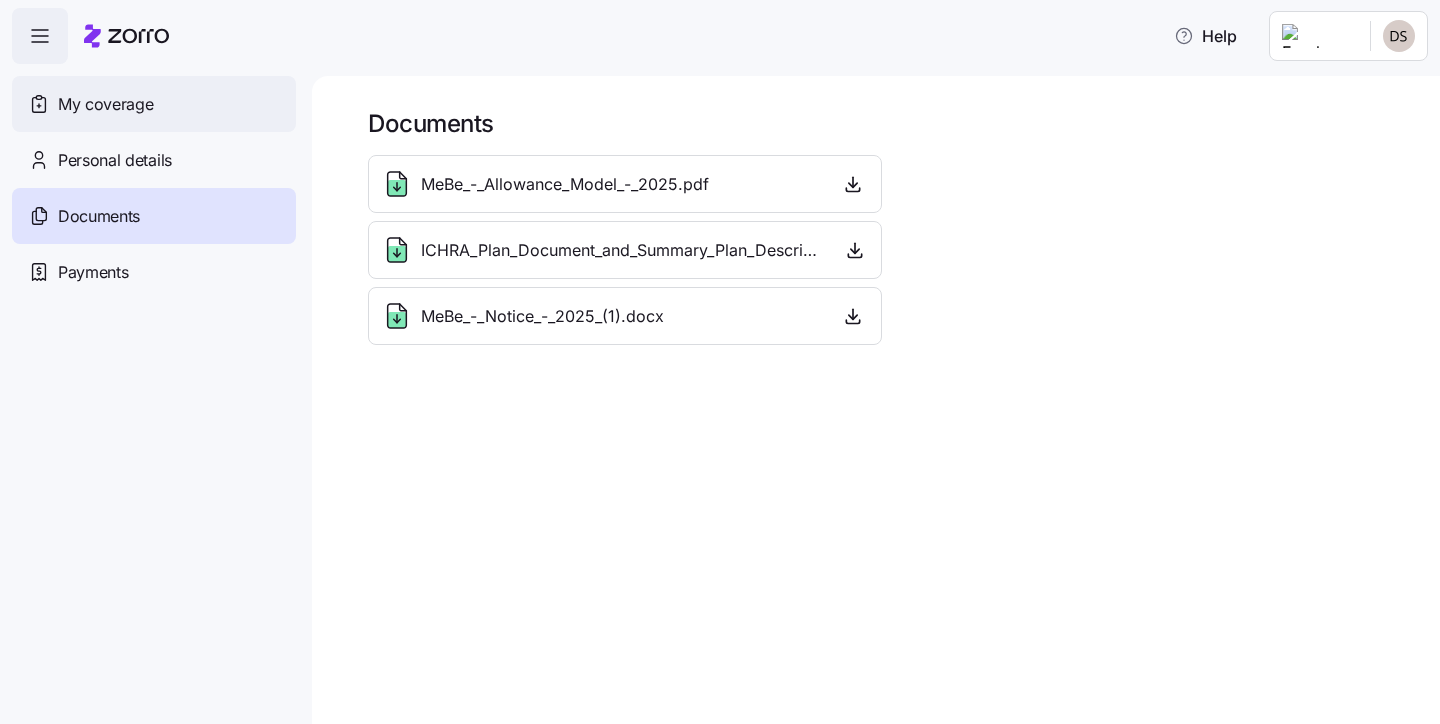 click on "My coverage" at bounding box center (154, 104) 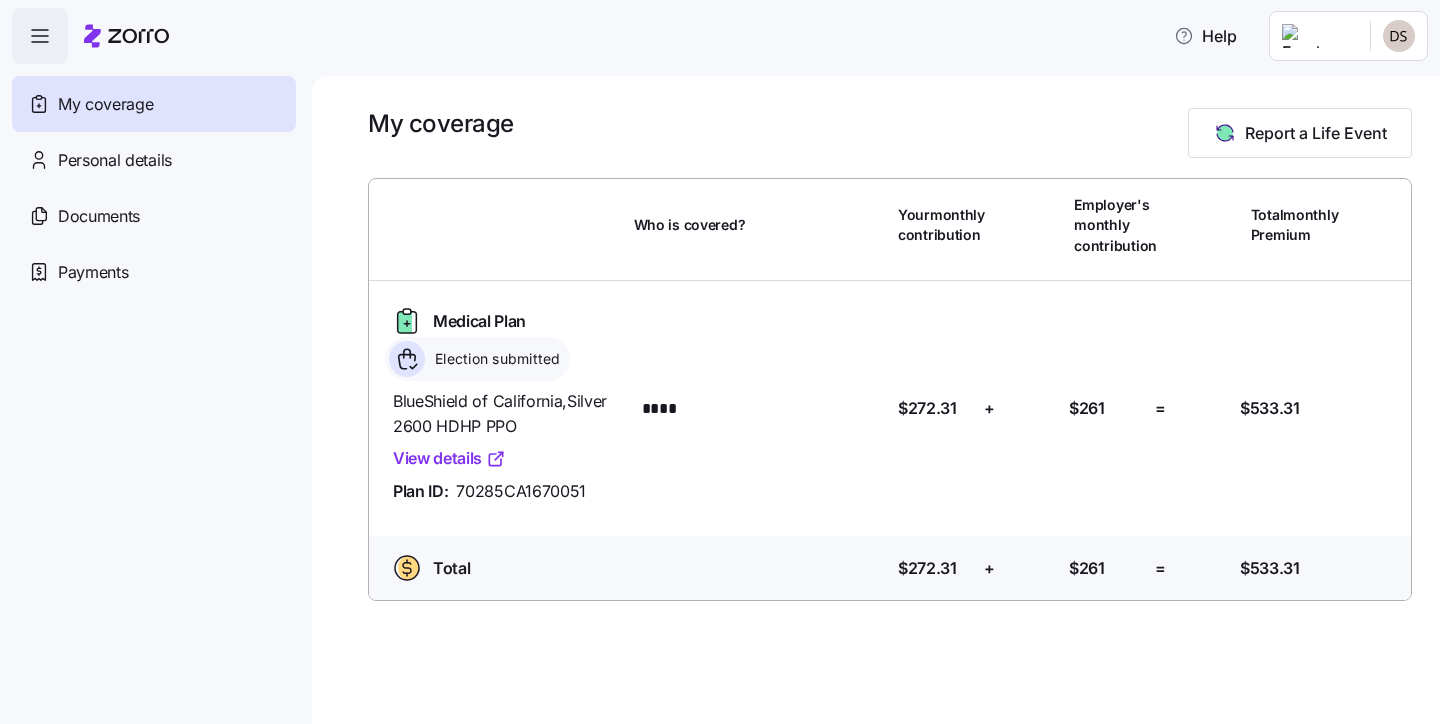 click at bounding box center (40, 36) 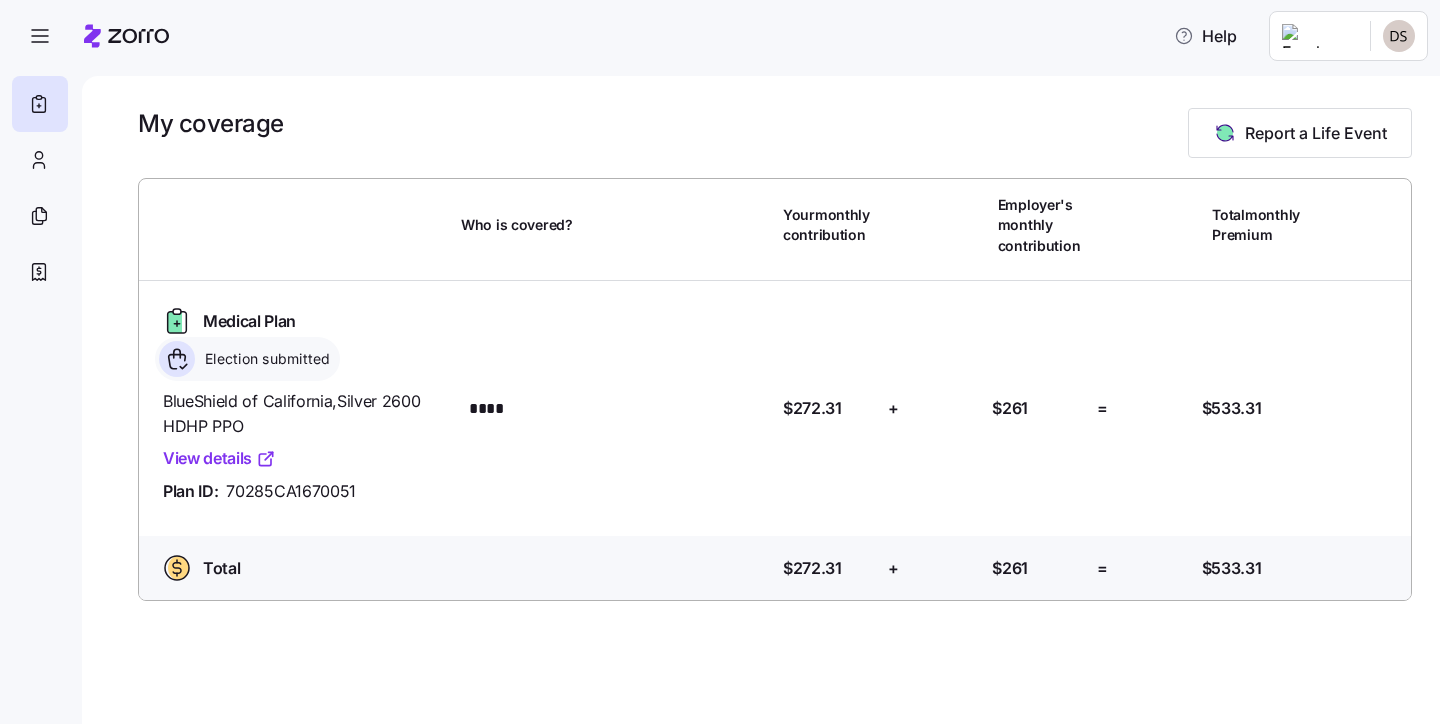scroll, scrollTop: 0, scrollLeft: 0, axis: both 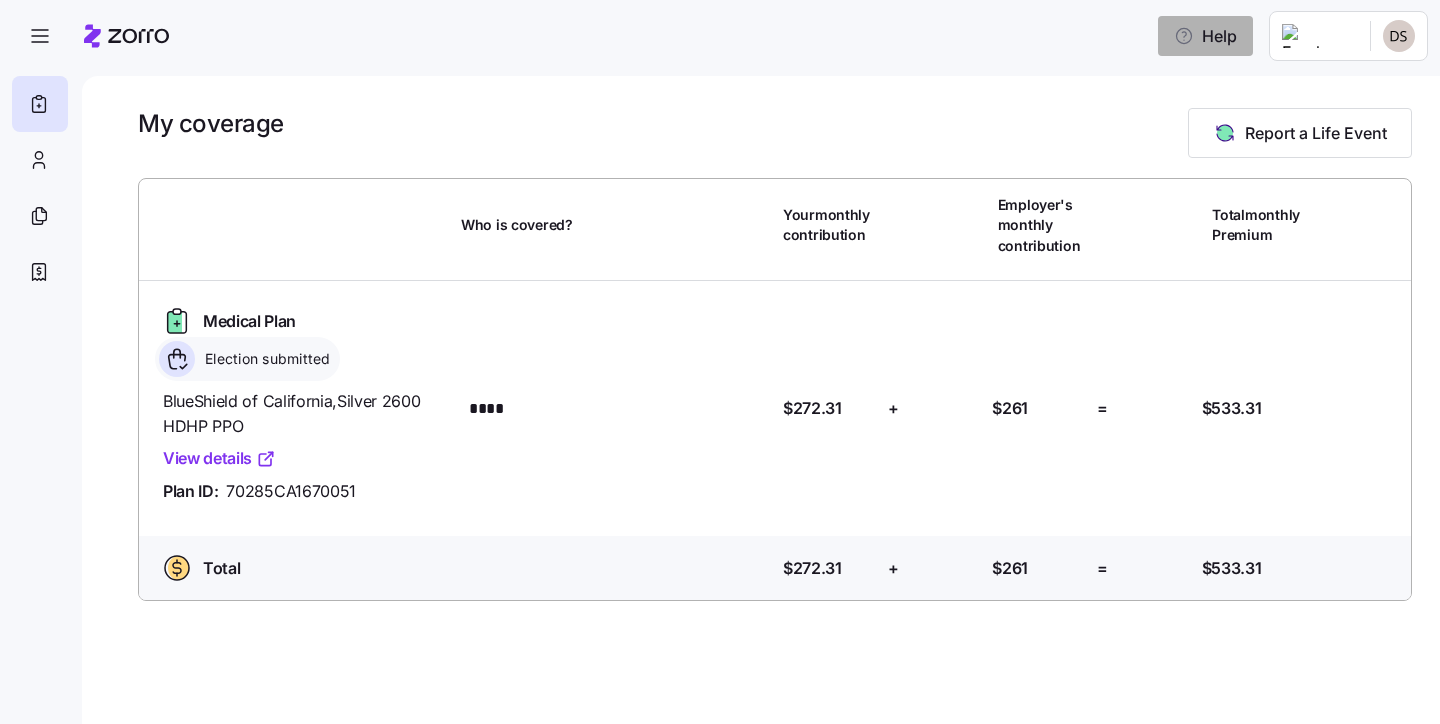 click on "Help" at bounding box center [1205, 36] 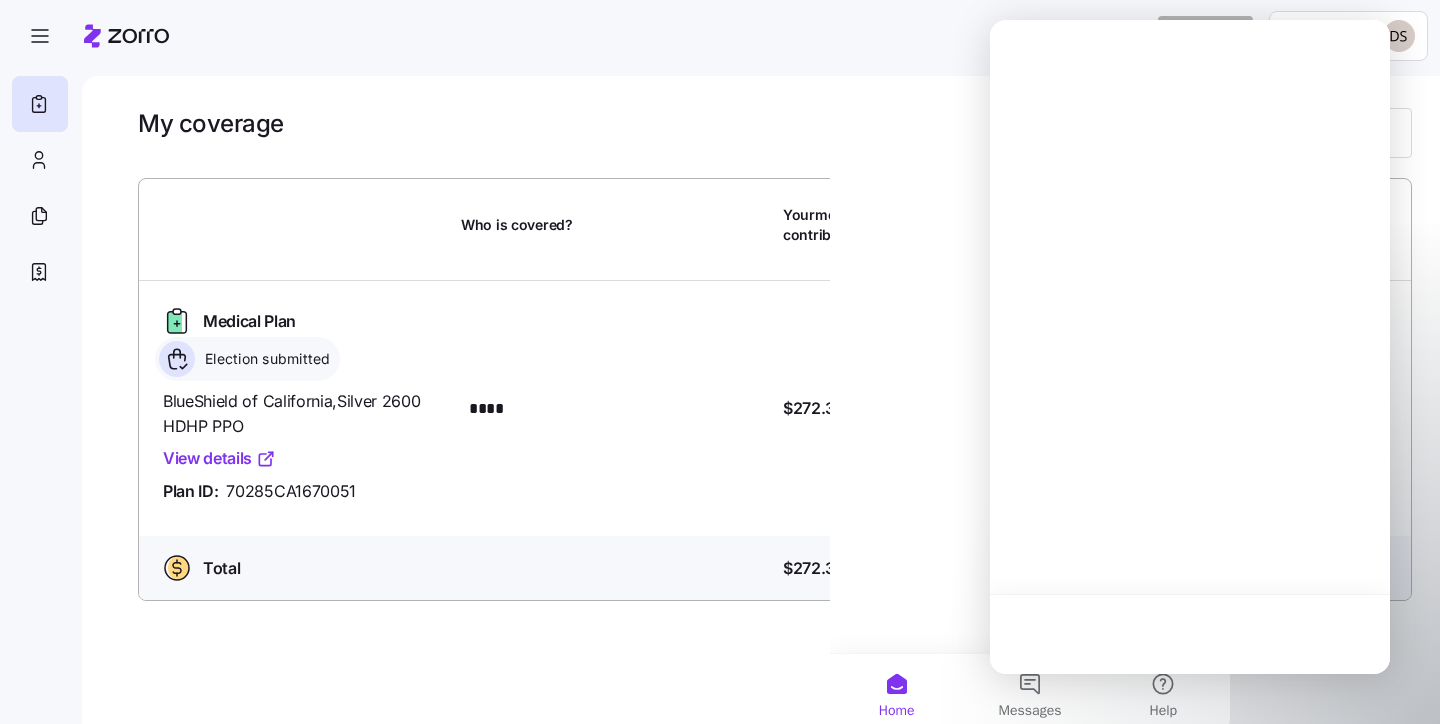 scroll, scrollTop: 0, scrollLeft: 0, axis: both 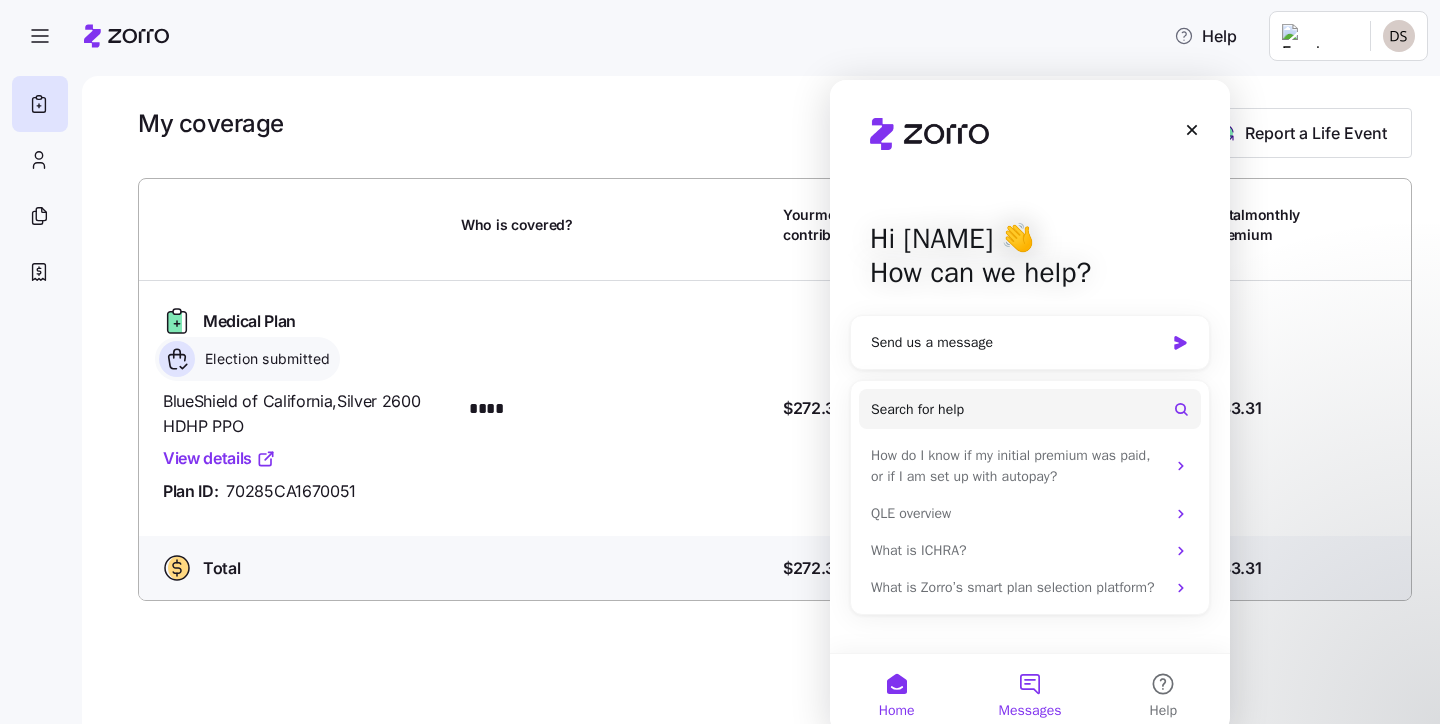 click on "Messages" at bounding box center (1029, 694) 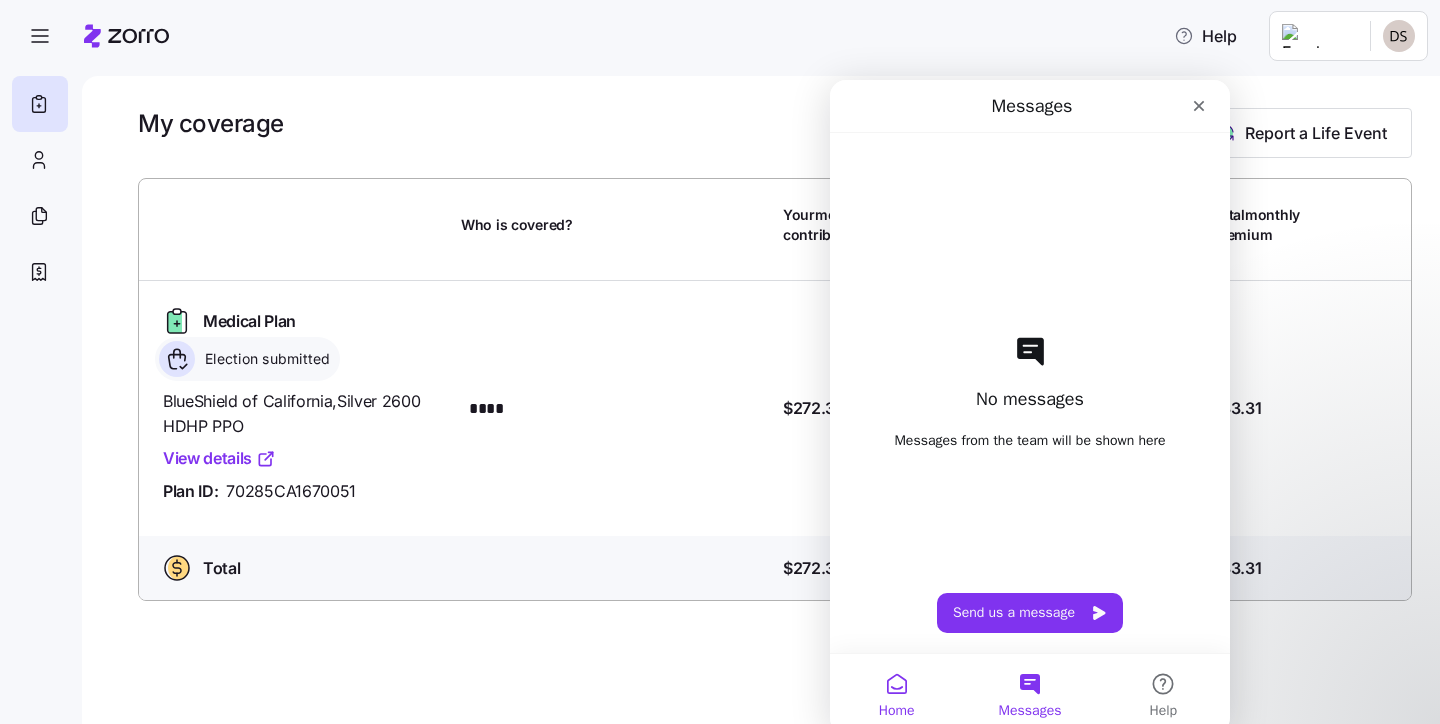 click on "Home" at bounding box center (896, 694) 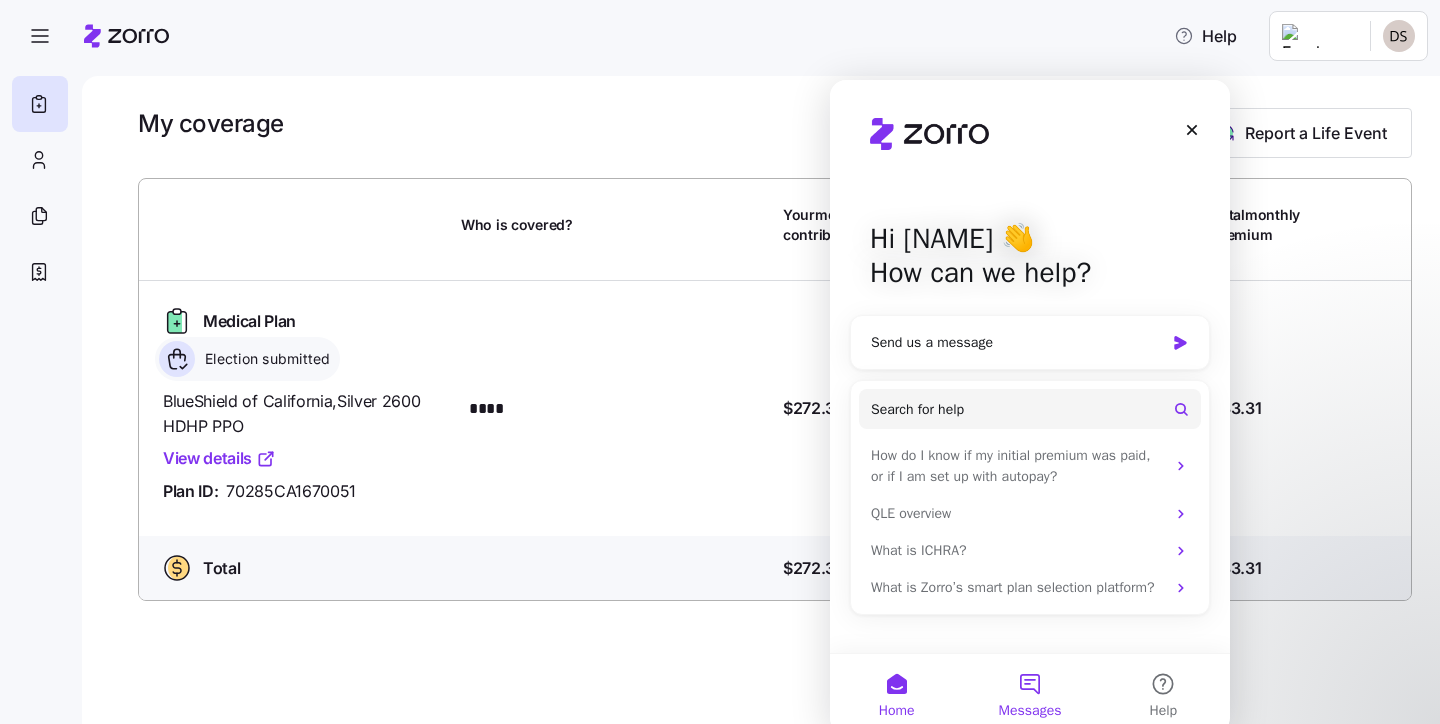 click on "Messages" at bounding box center [1029, 694] 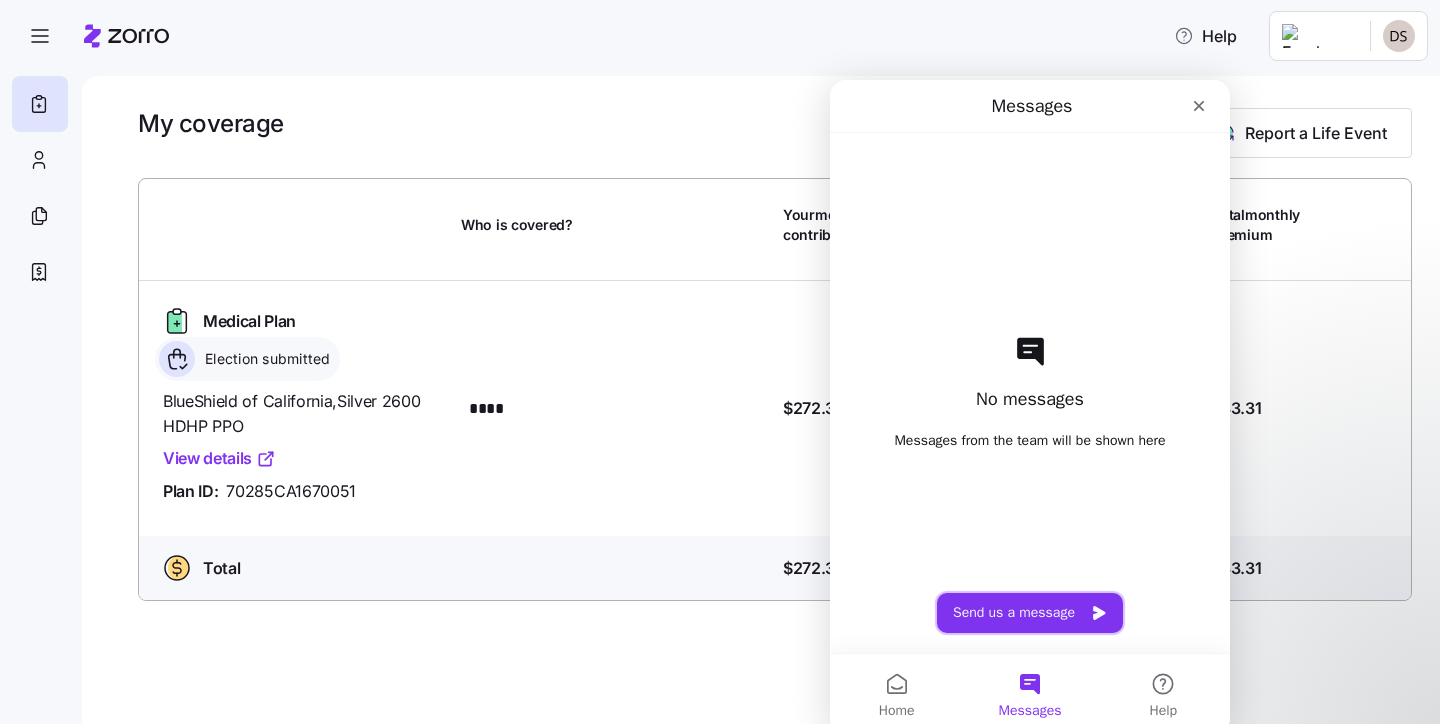 click on "Send us a message" at bounding box center [1030, 613] 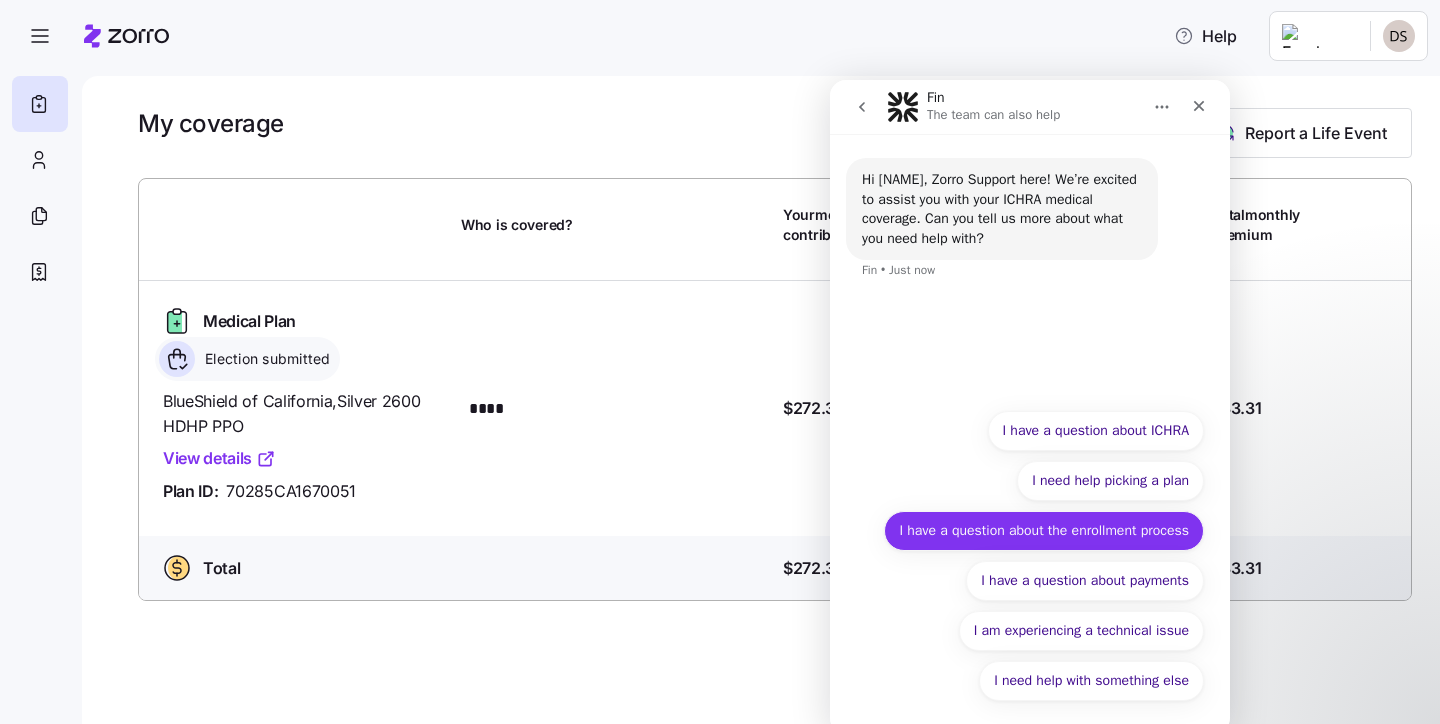 click on "I have a question about the enrollment process" at bounding box center (1044, 531) 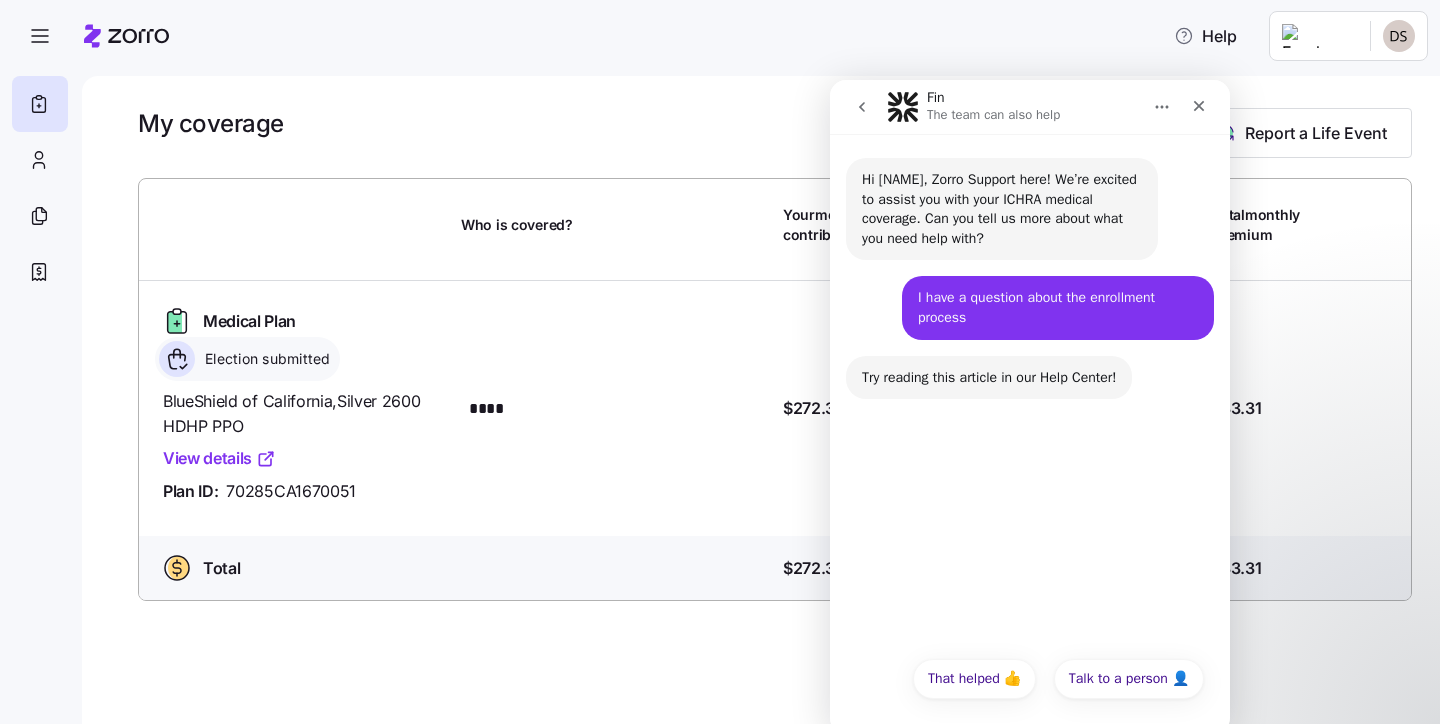 scroll, scrollTop: 0, scrollLeft: 0, axis: both 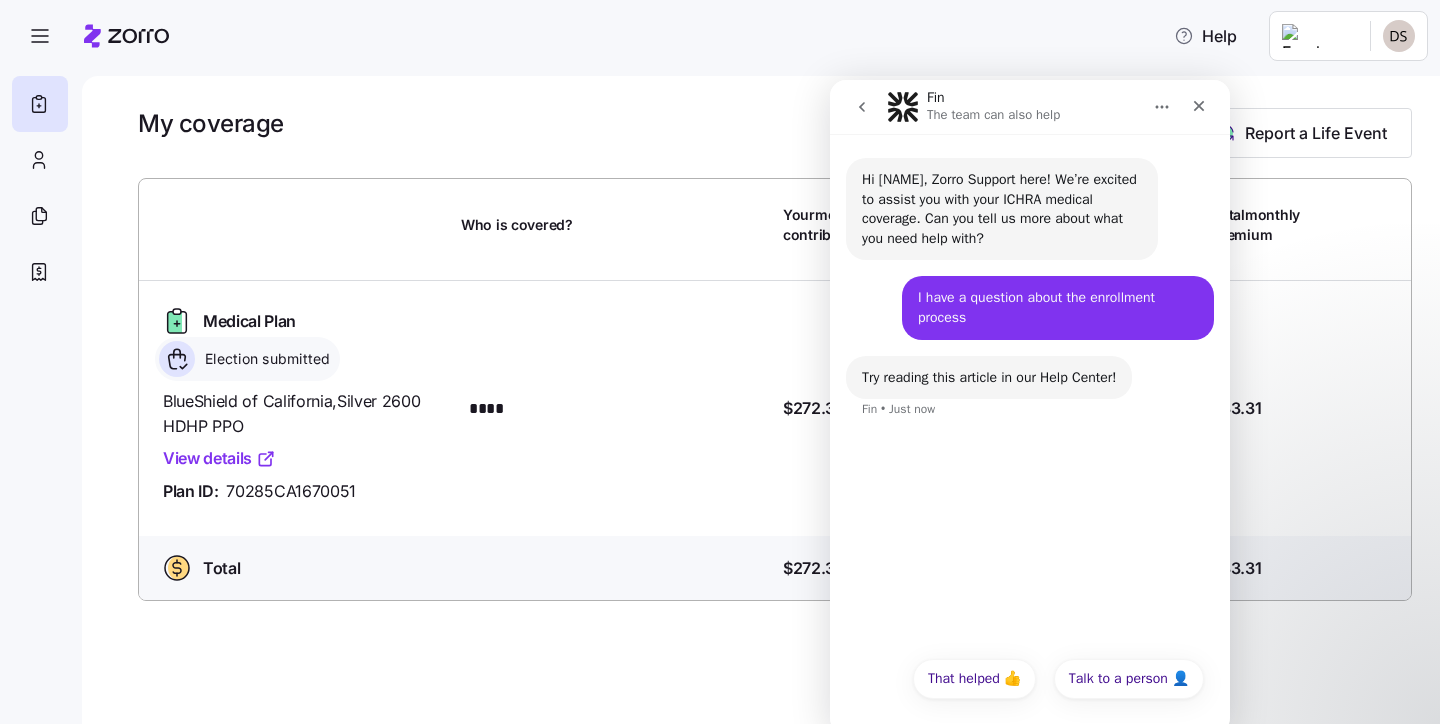 click on "Try reading this article in our Help Center!  Fin    •   [TIME] ago I have a question about the enrollment process [NAME]    •   [TIME] ago Try reading this article in our Help Center!  Fin    •   [TIME] ago Talk to a person 👤 [NAME]    •   [TIME] ago Sure thing! The best way to contact us is by leaving your question here or writing to us at  support@example.com . One of our team members will reply with an answer. Our phone number is  [PHONE]  and you can also reach out to us there. If all of our team members are busy, you can leave a message and someone will reach back out to you. Fin    •   [TIME] ago" at bounding box center (1030, 400) 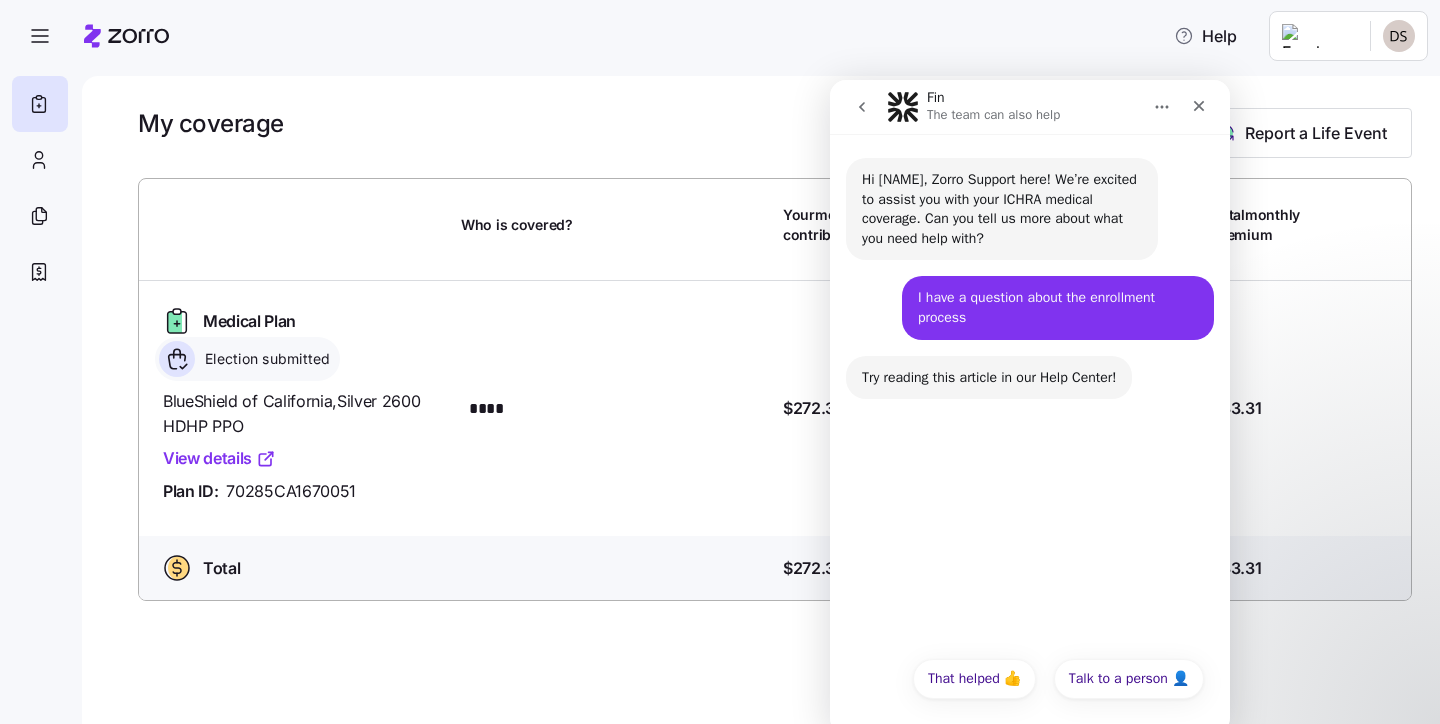click at bounding box center (862, 107) 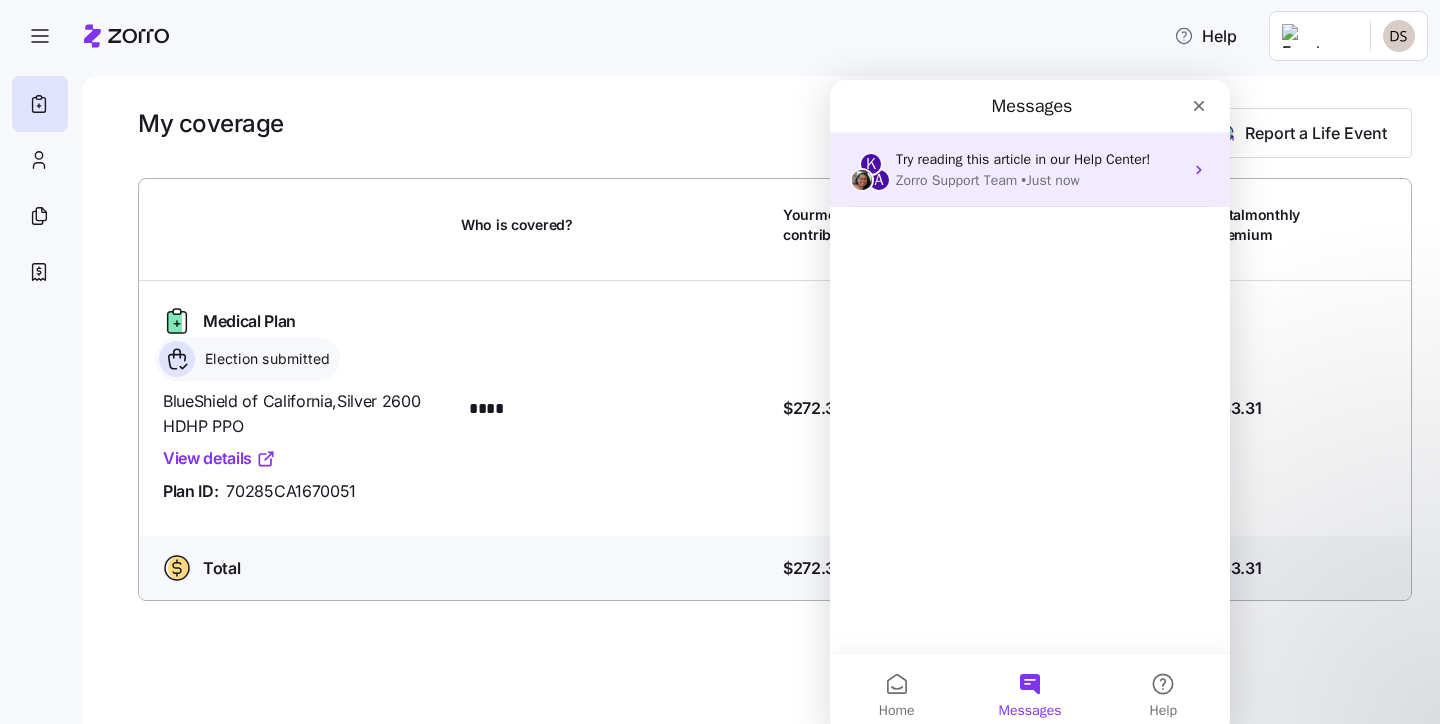 click on "[PERSON] Support Team • Just now" at bounding box center [1039, 180] 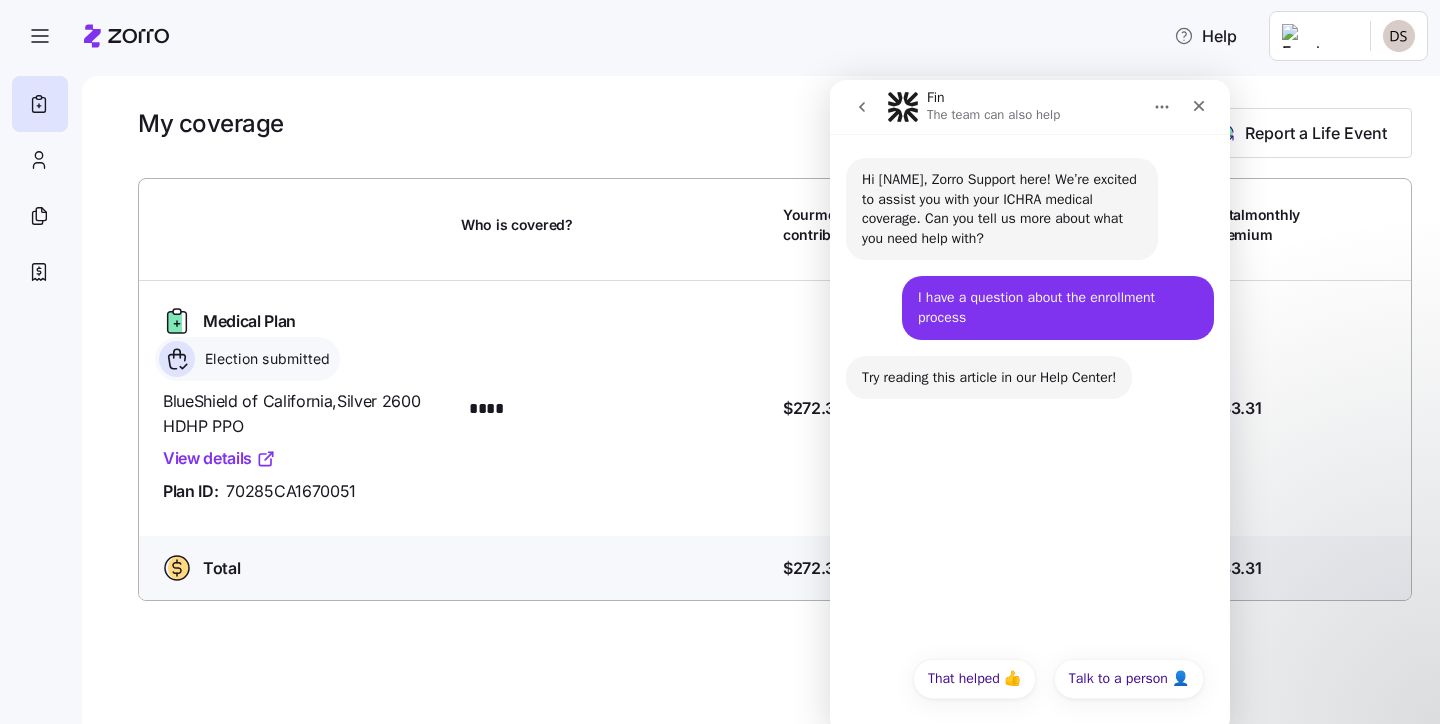 scroll, scrollTop: 0, scrollLeft: 0, axis: both 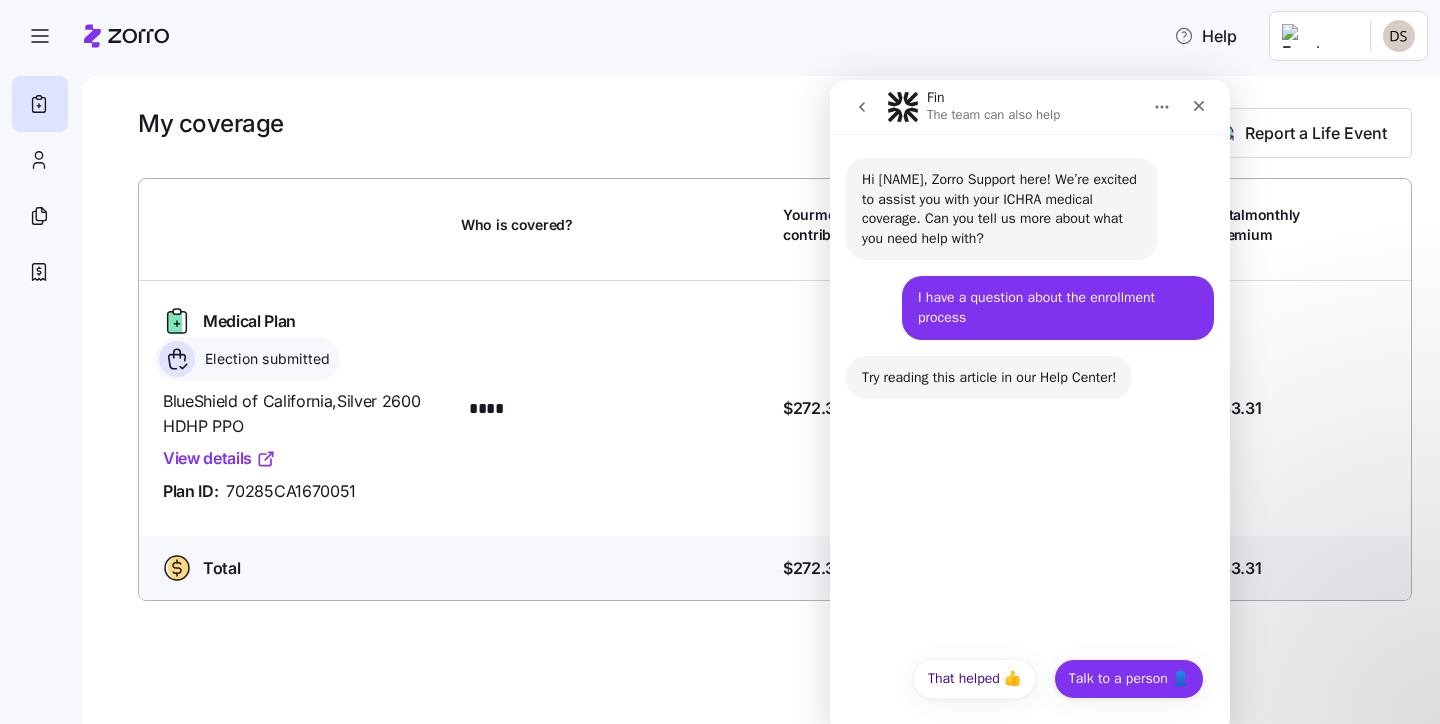 click on "Talk to a person 👤" at bounding box center (1129, 679) 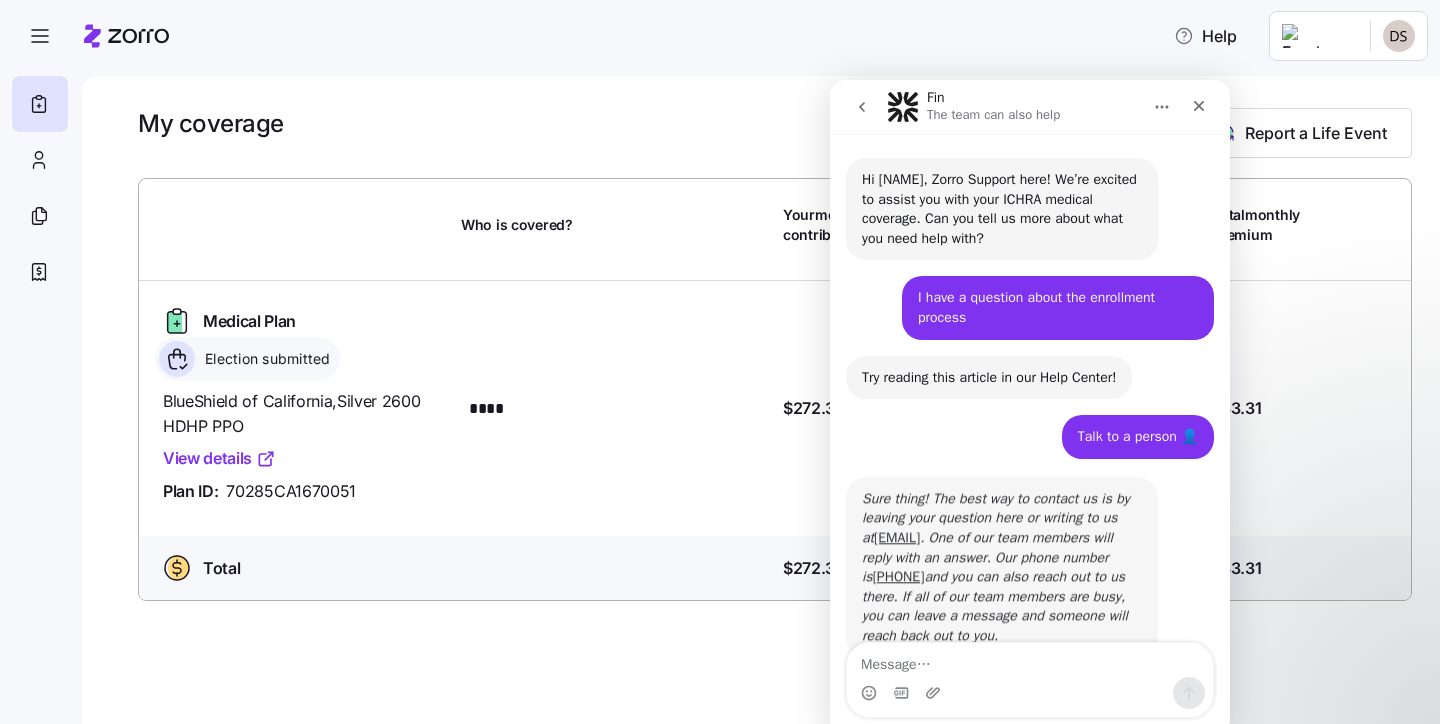 scroll, scrollTop: 64, scrollLeft: 0, axis: vertical 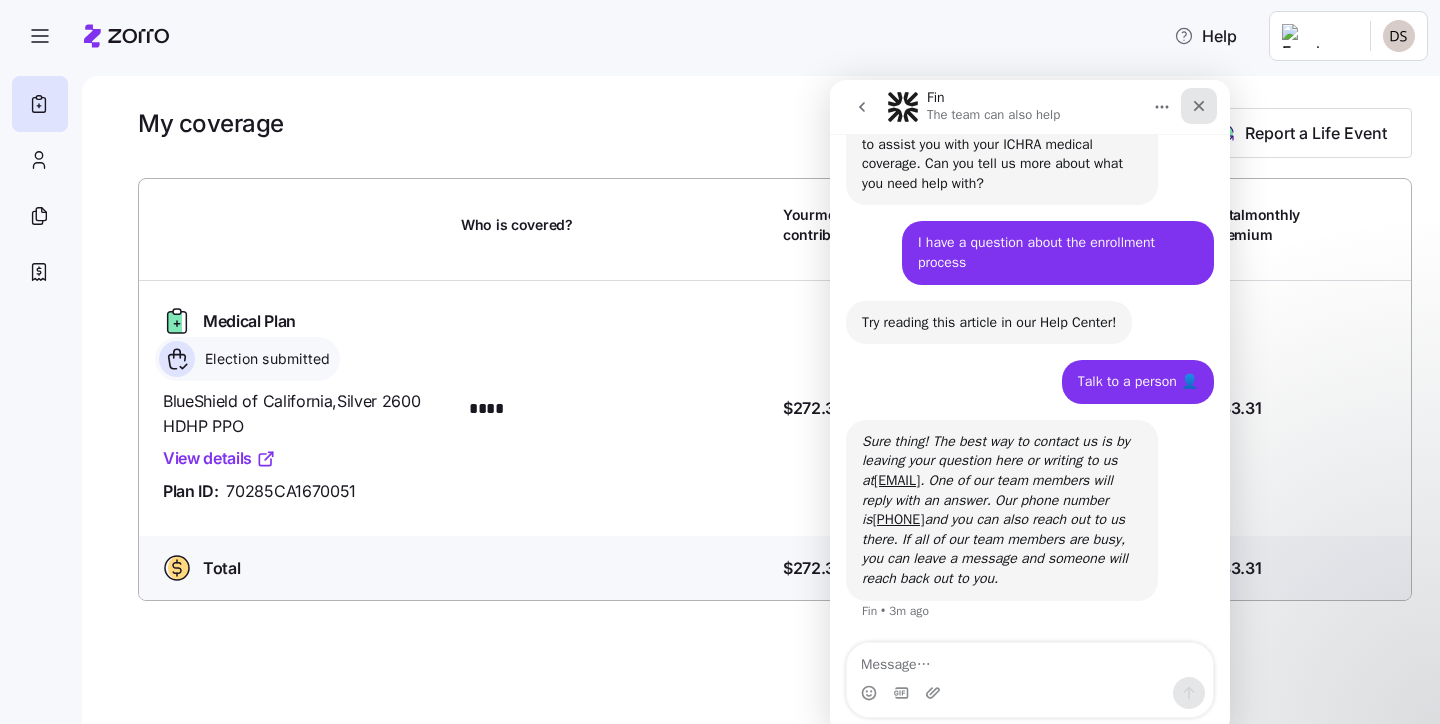 click 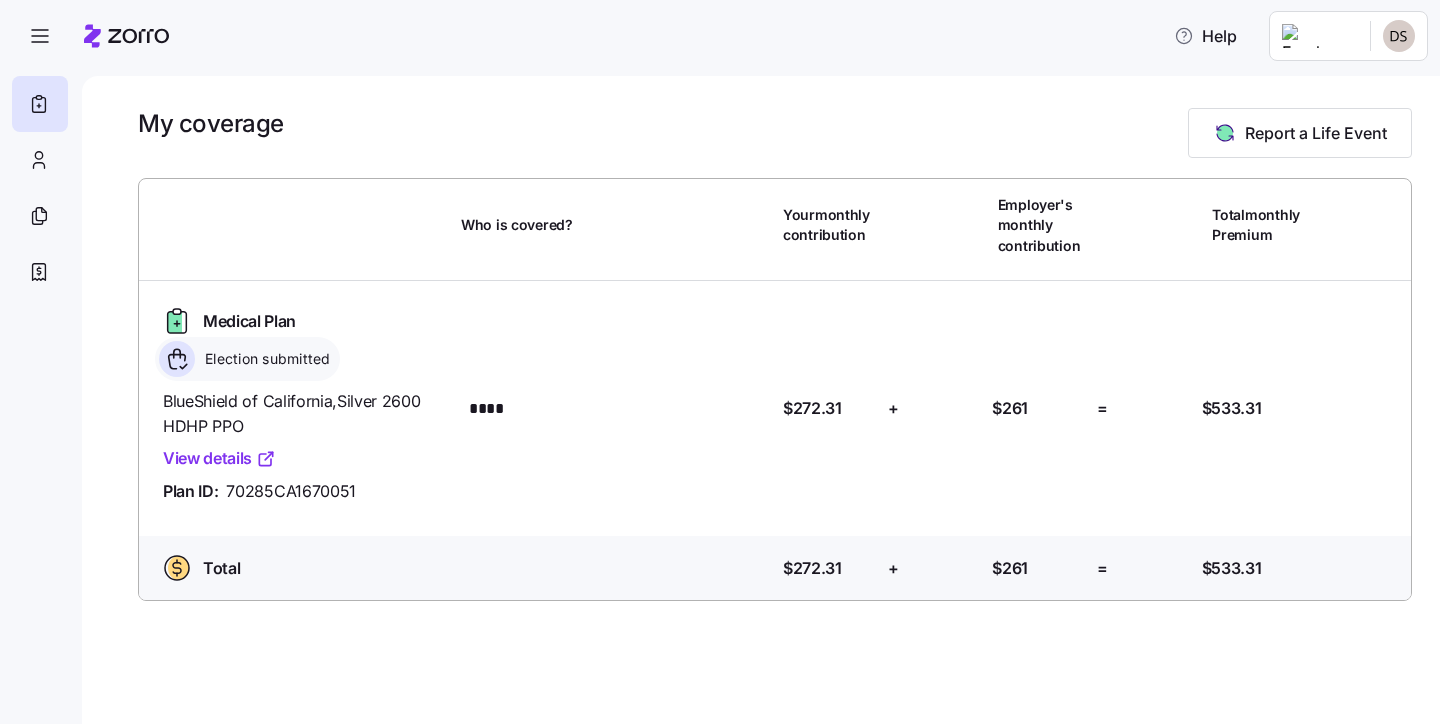 scroll, scrollTop: 0, scrollLeft: 0, axis: both 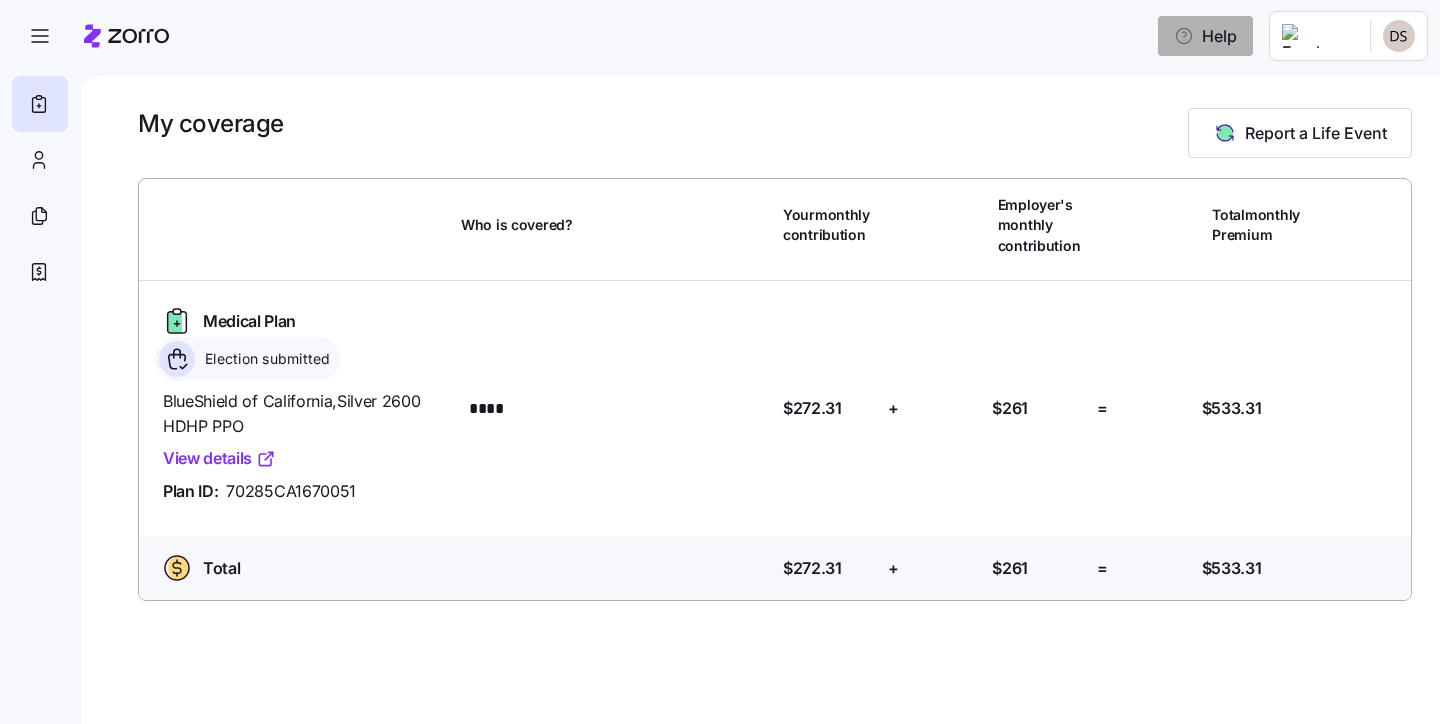 click on "Help" at bounding box center (1205, 36) 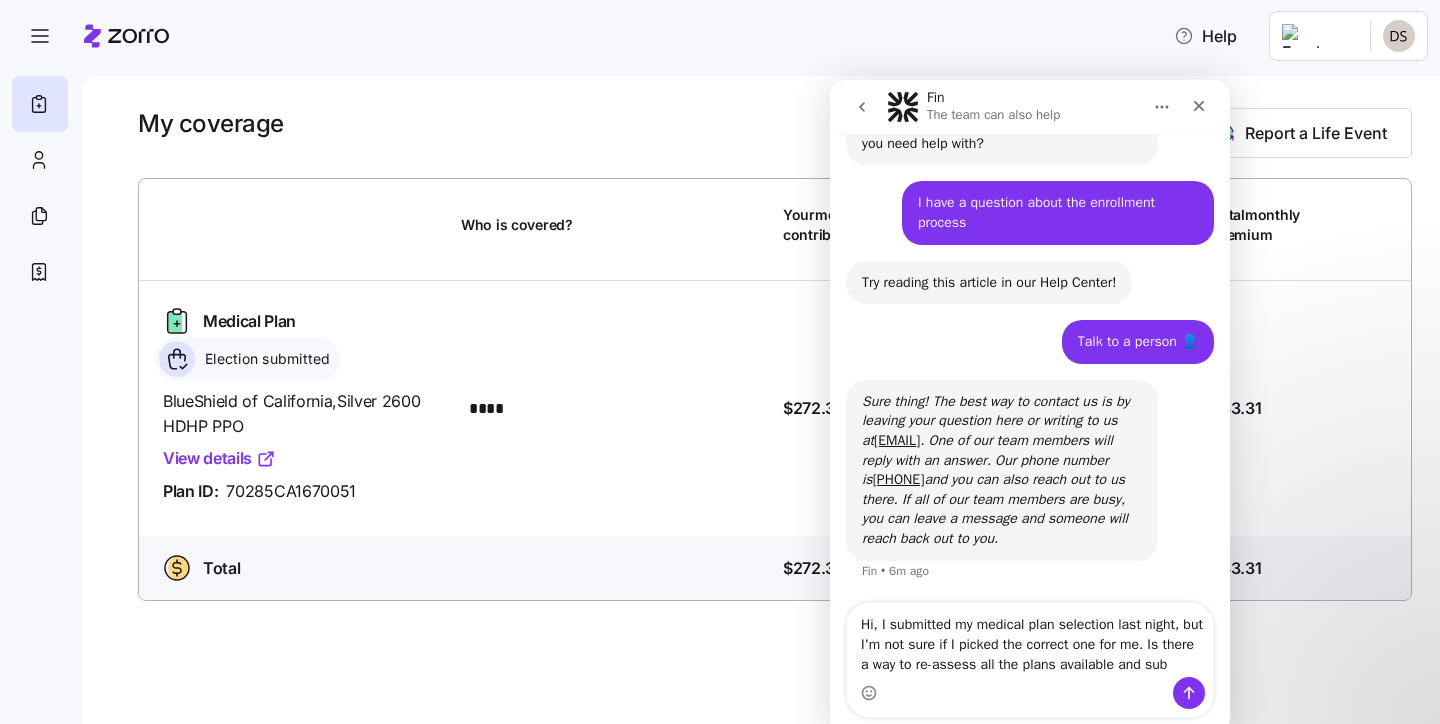 scroll, scrollTop: 124, scrollLeft: 0, axis: vertical 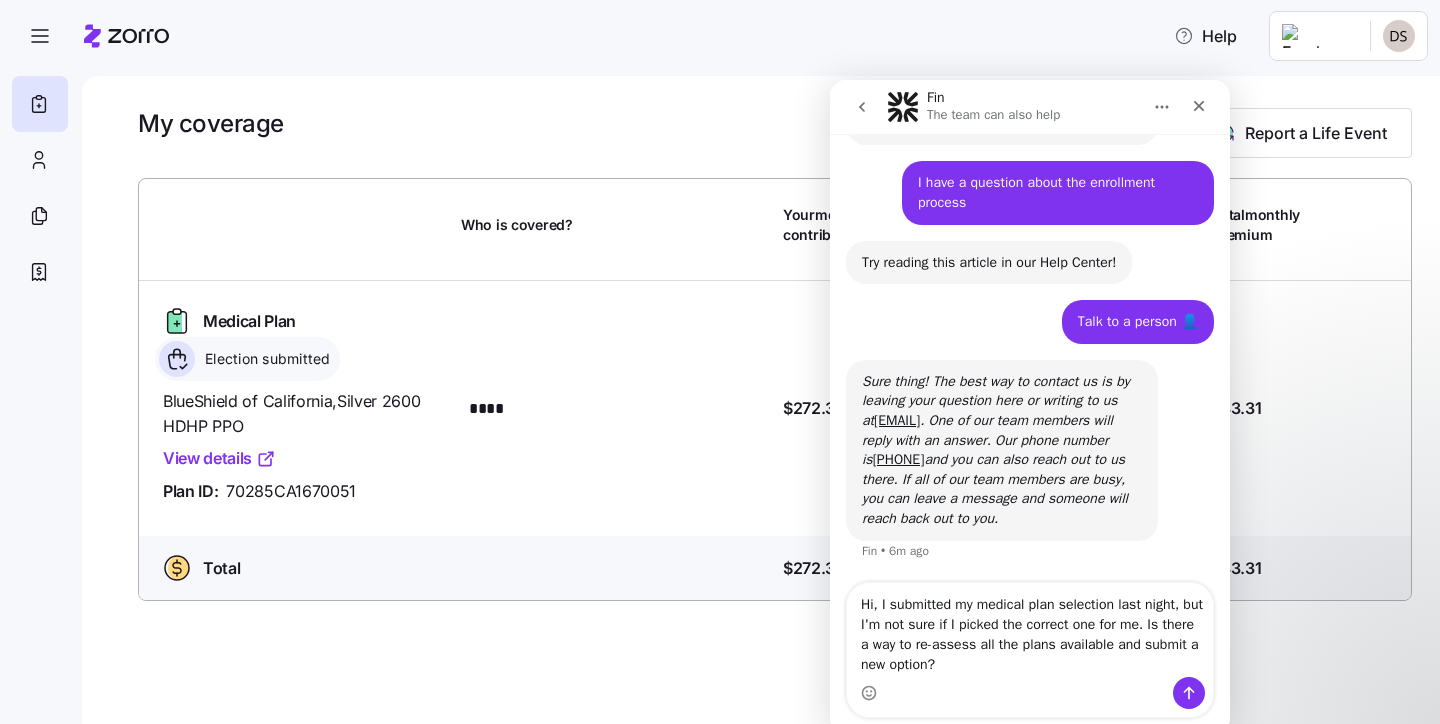click on "Hi, I submitted my medical plan selection last night, but I'm not sure if I picked the correct one for me. Is there a way to re-assess all the plans available and submit a new option?" at bounding box center (1030, 630) 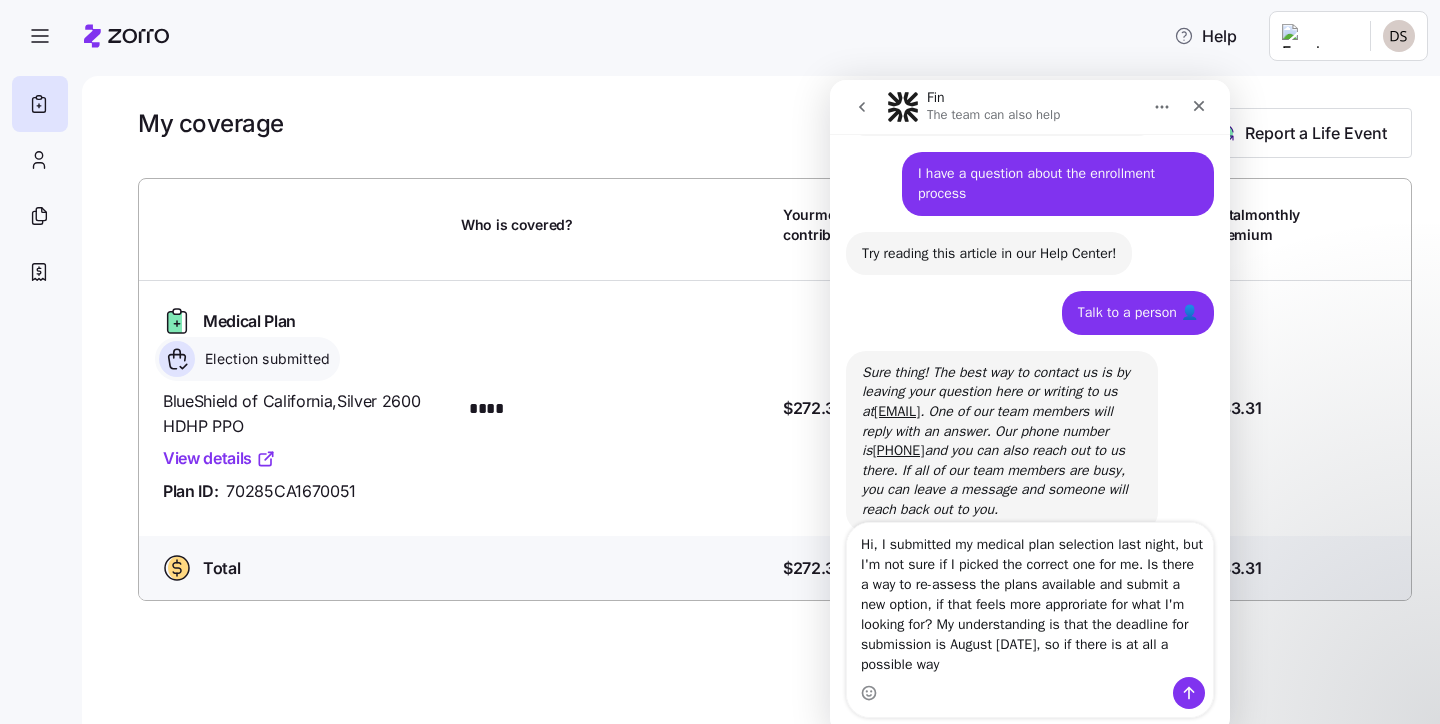 click on "Hi, I submitted my medical plan selection last night, but I'm not sure if I picked the correct one for me. Is there a way to re-assess the plans available and submit a new option, if that feels more approriate for what I'm looking for? My understanding is that the deadline for submission is August [DATE], so if there is at all a possible way" at bounding box center [1030, 600] 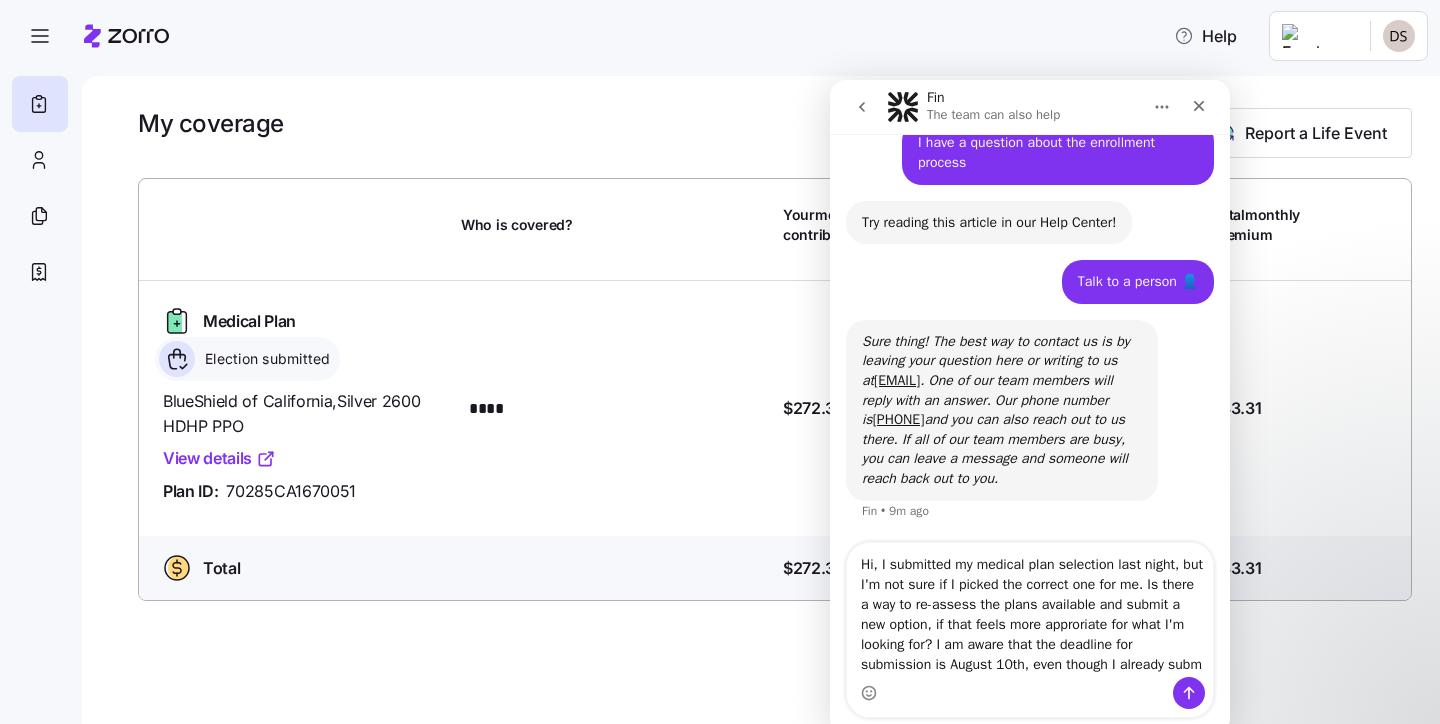 scroll, scrollTop: 184, scrollLeft: 0, axis: vertical 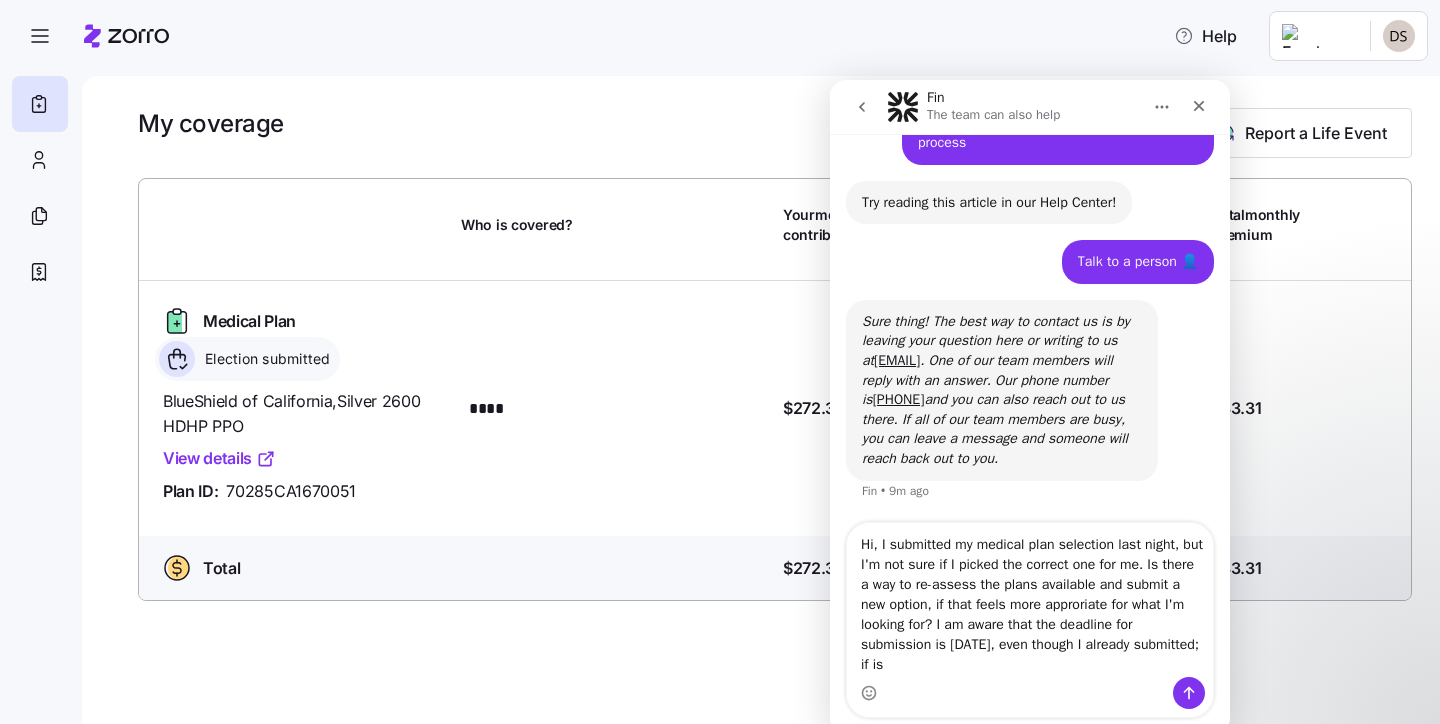 drag, startPoint x: 1041, startPoint y: 646, endPoint x: 924, endPoint y: 667, distance: 118.869675 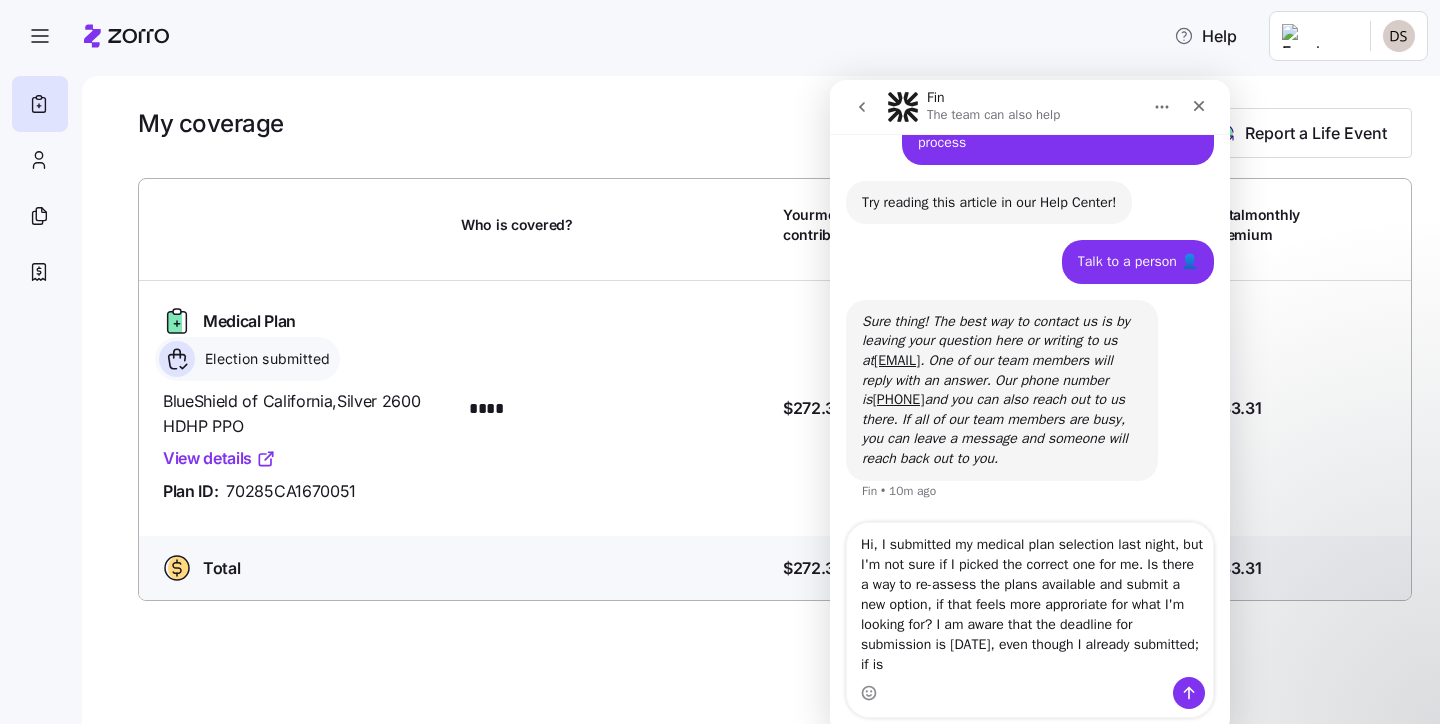 click at bounding box center (1030, 693) 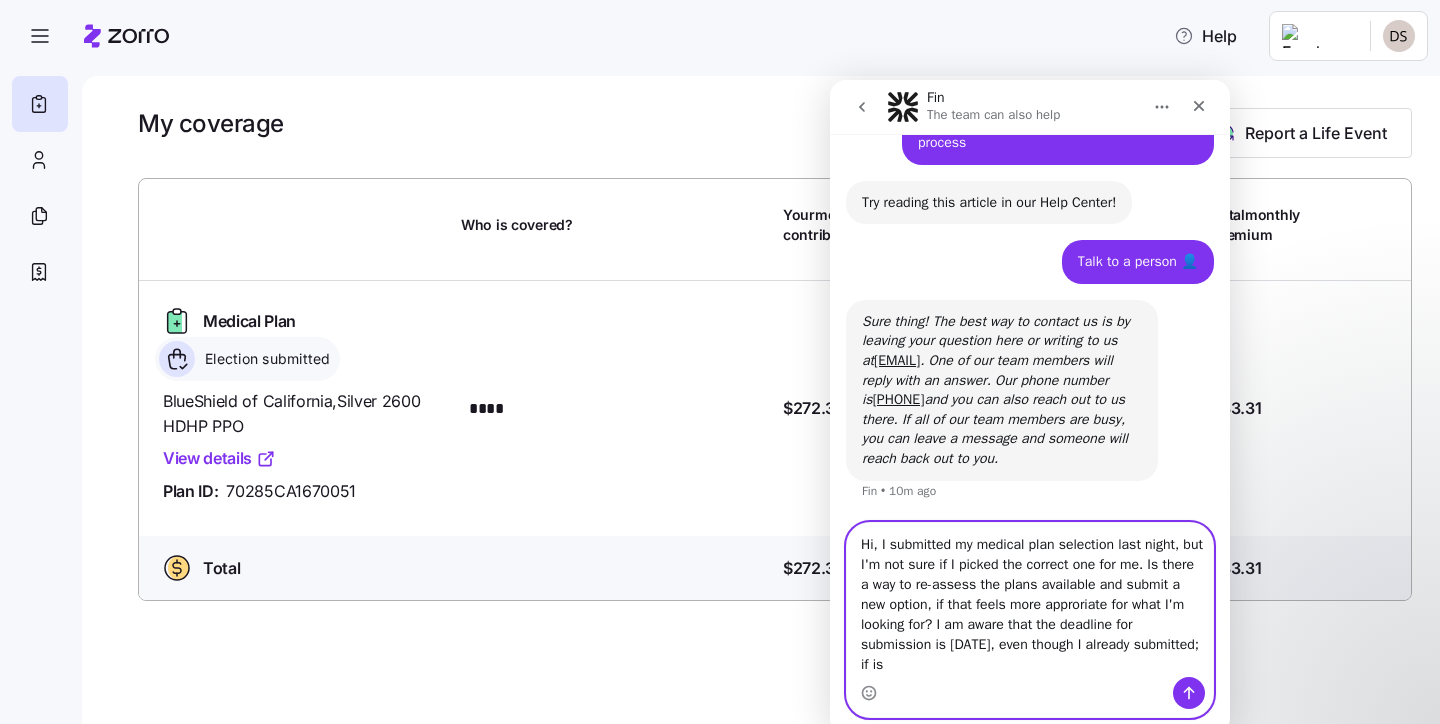 drag, startPoint x: 1035, startPoint y: 649, endPoint x: 1046, endPoint y: 661, distance: 16.27882 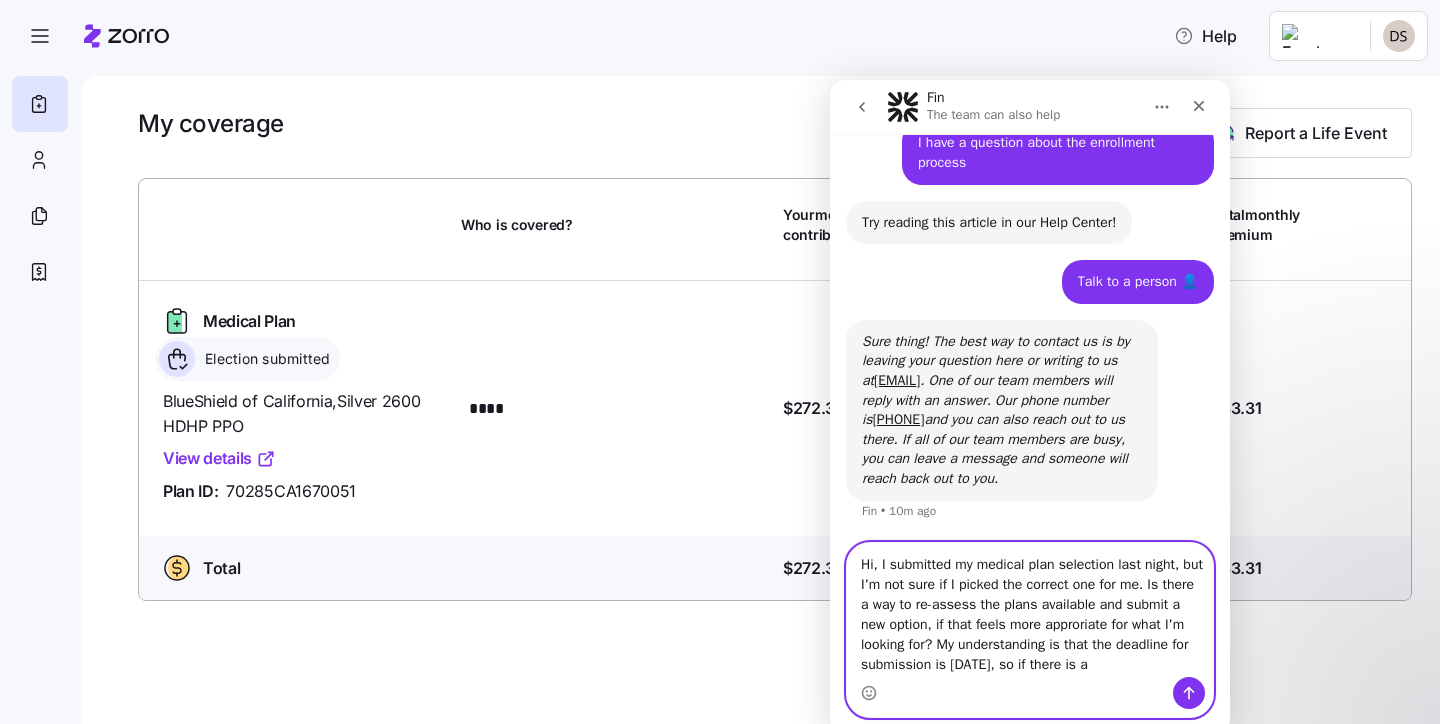 scroll, scrollTop: 184, scrollLeft: 0, axis: vertical 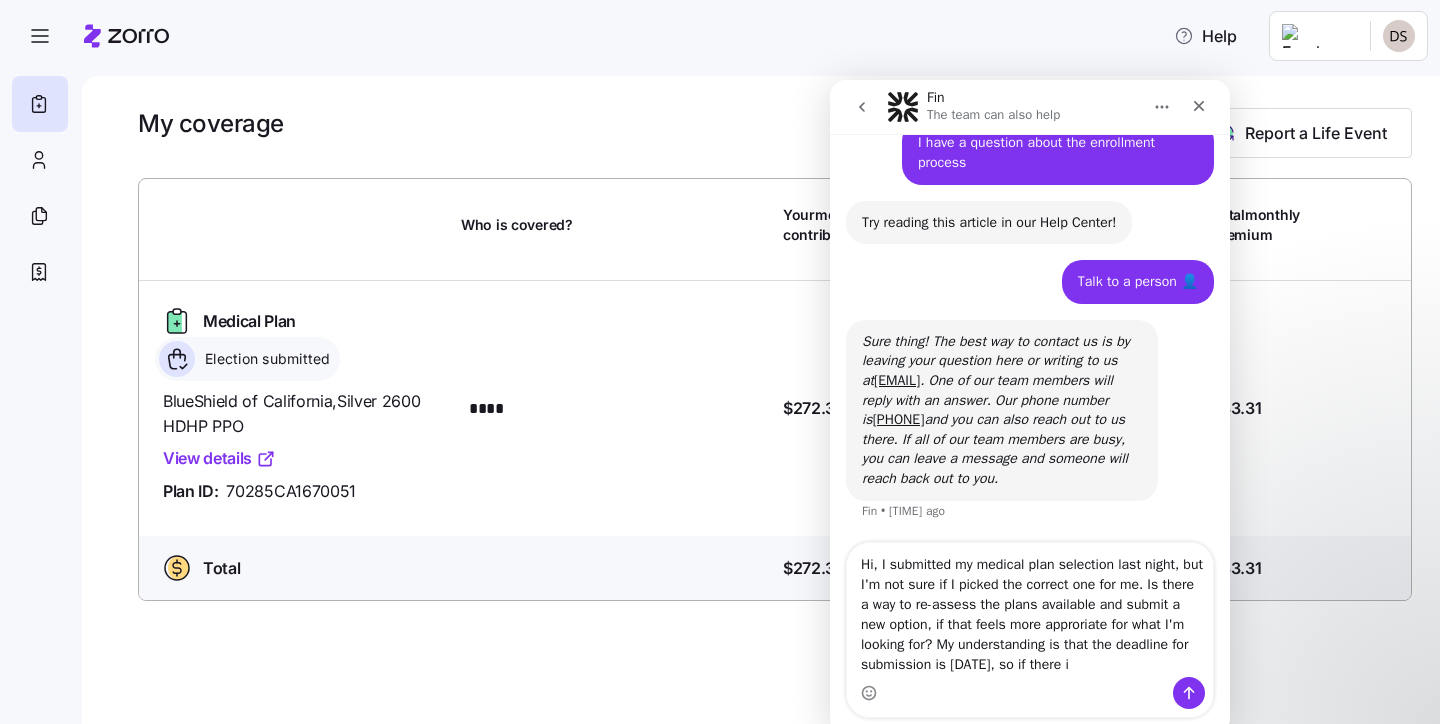 drag, startPoint x: 1030, startPoint y: 684, endPoint x: 1116, endPoint y: 633, distance: 99.985 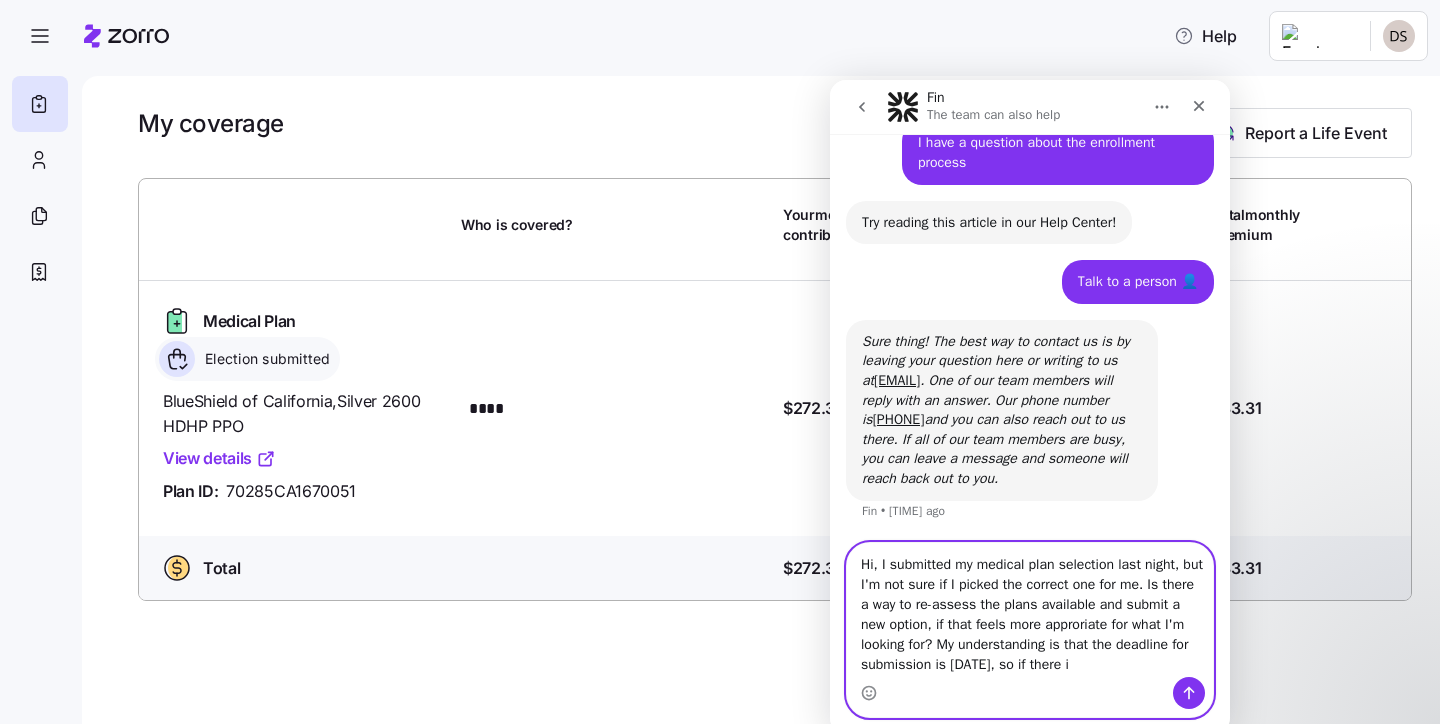 click on "Hi, I submitted my medical plan selection last night, but I'm not sure if I picked the correct one for me. Is there a way to re-assess the plans available and submit a new option, if that feels more approriate for what I'm looking for? My understanding is that the deadline for submission is [DATE], so if there i" at bounding box center [1030, 610] 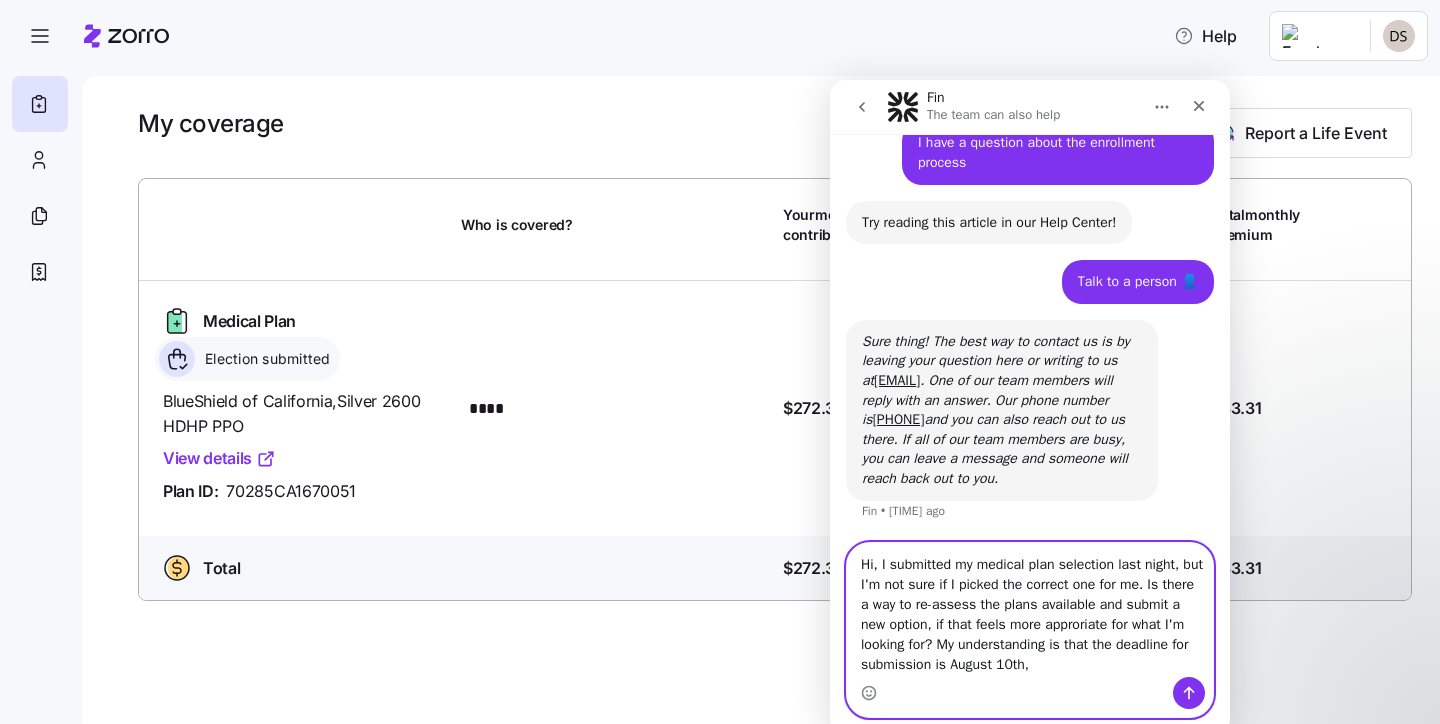scroll, scrollTop: 0, scrollLeft: 0, axis: both 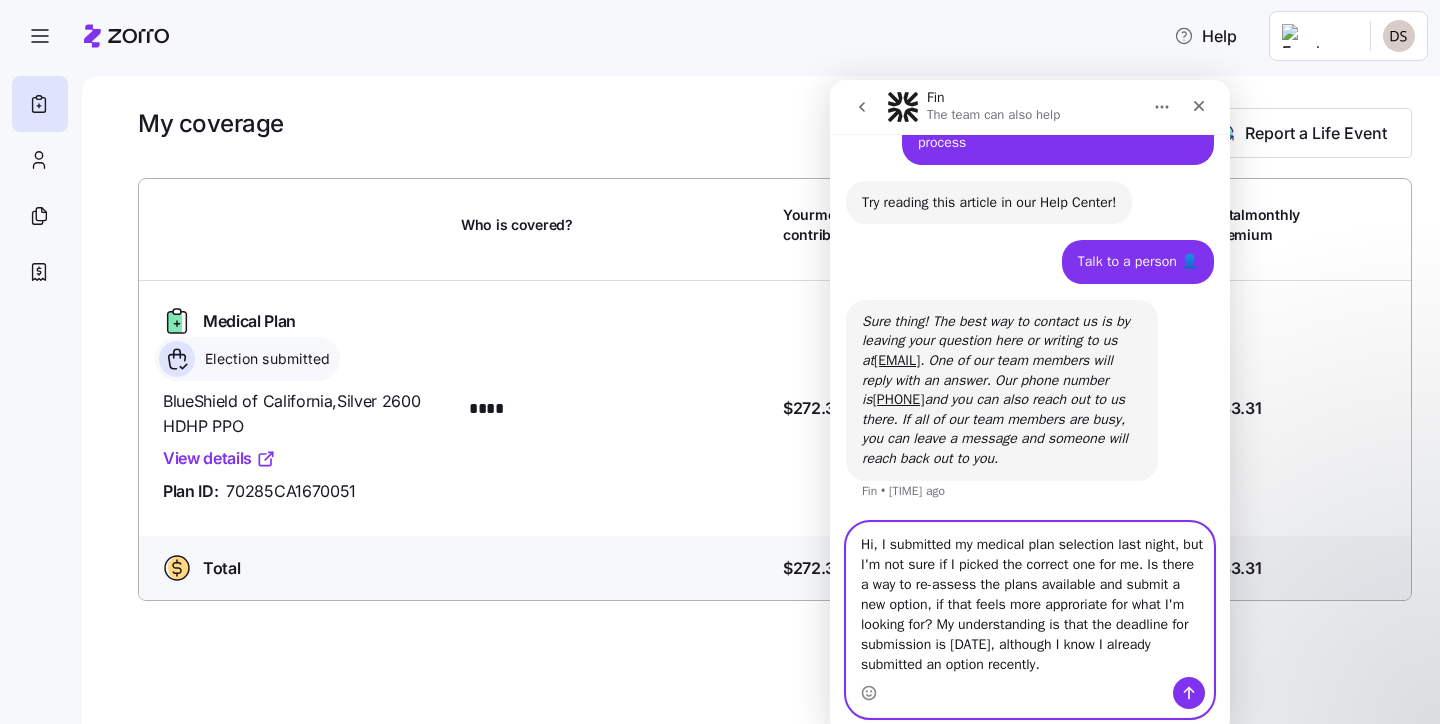 type on "Hi, I submitted my medical plan selection last night, but I'm not sure if I picked the correct one for me. Is there a way to re-assess the plans available and submit a new option, if that feels more approriate for what I'm looking for? My understanding is that the deadline for submission is [DATE], although I know I already submitted an option recently." 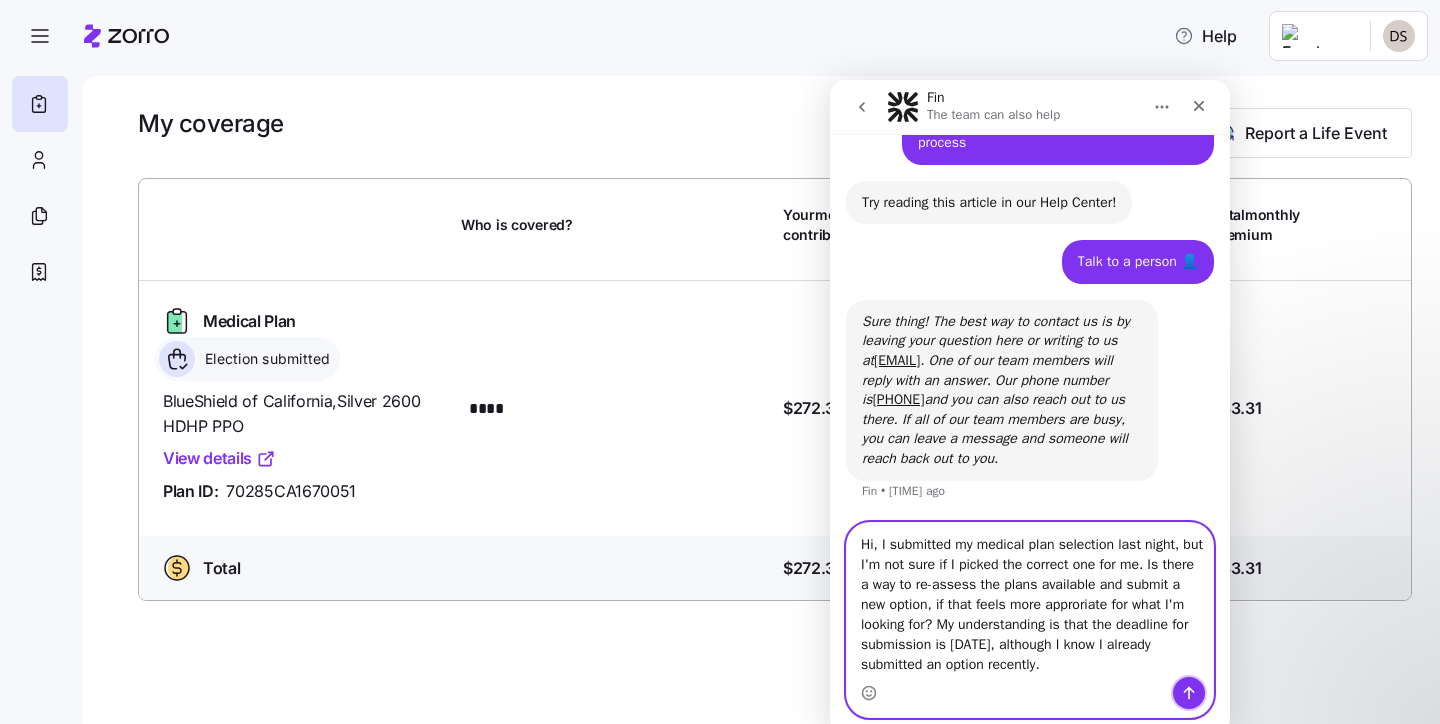 click at bounding box center [1189, 693] 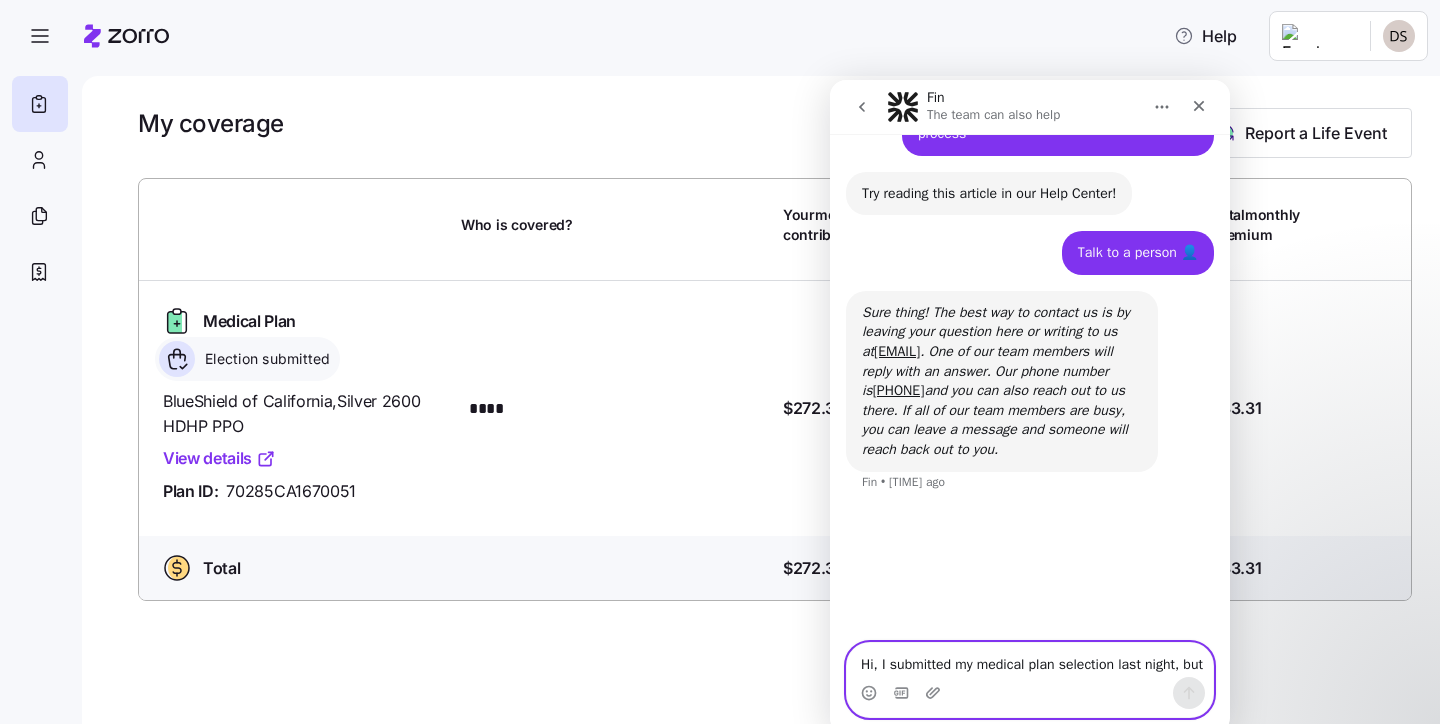 type 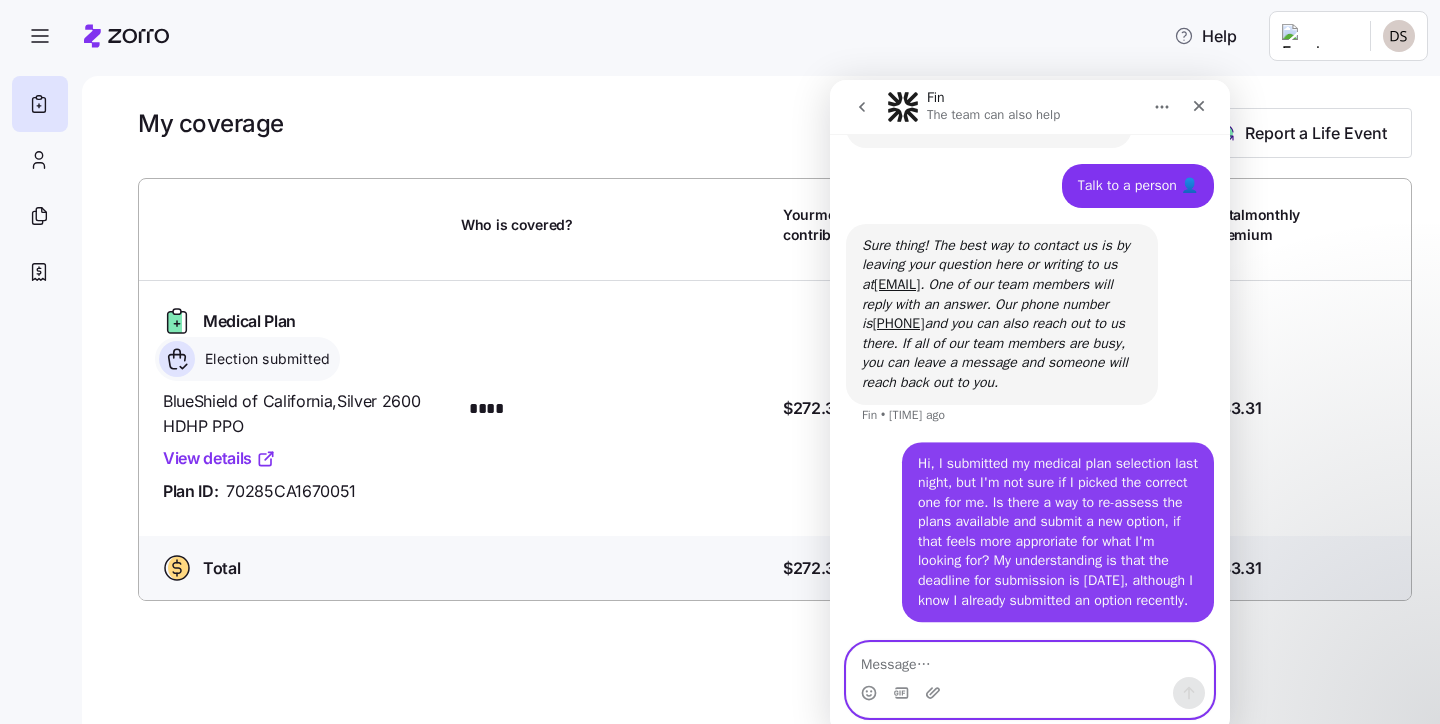 scroll, scrollTop: 340, scrollLeft: 0, axis: vertical 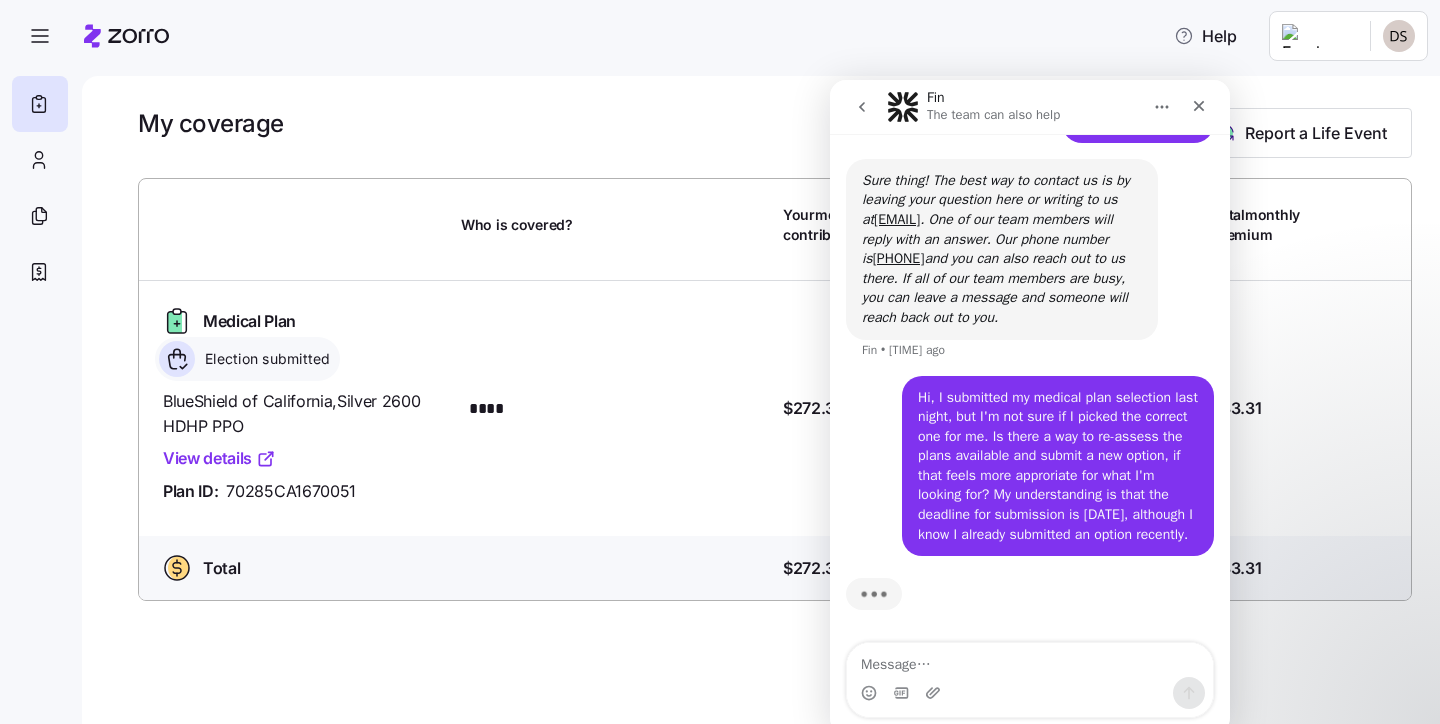 click on "My coverage Report a Life Event Who is covered? Your  monthly contribution Employer's monthly contribution Total  monthly Premium Medical Plan Election submitted BlueShield of California ,  Silver 2600 HDHP PPO View details Plan ID: 70285CA1670051 Who is covered? **** Your contribution: $272.31 + Employer's contribution: $261 = Total Premium: $533.31 Total Who is covered? Your contribution: $272.31 + Employer's contribution: $261 = Total Premium: $533.31" at bounding box center [761, 400] 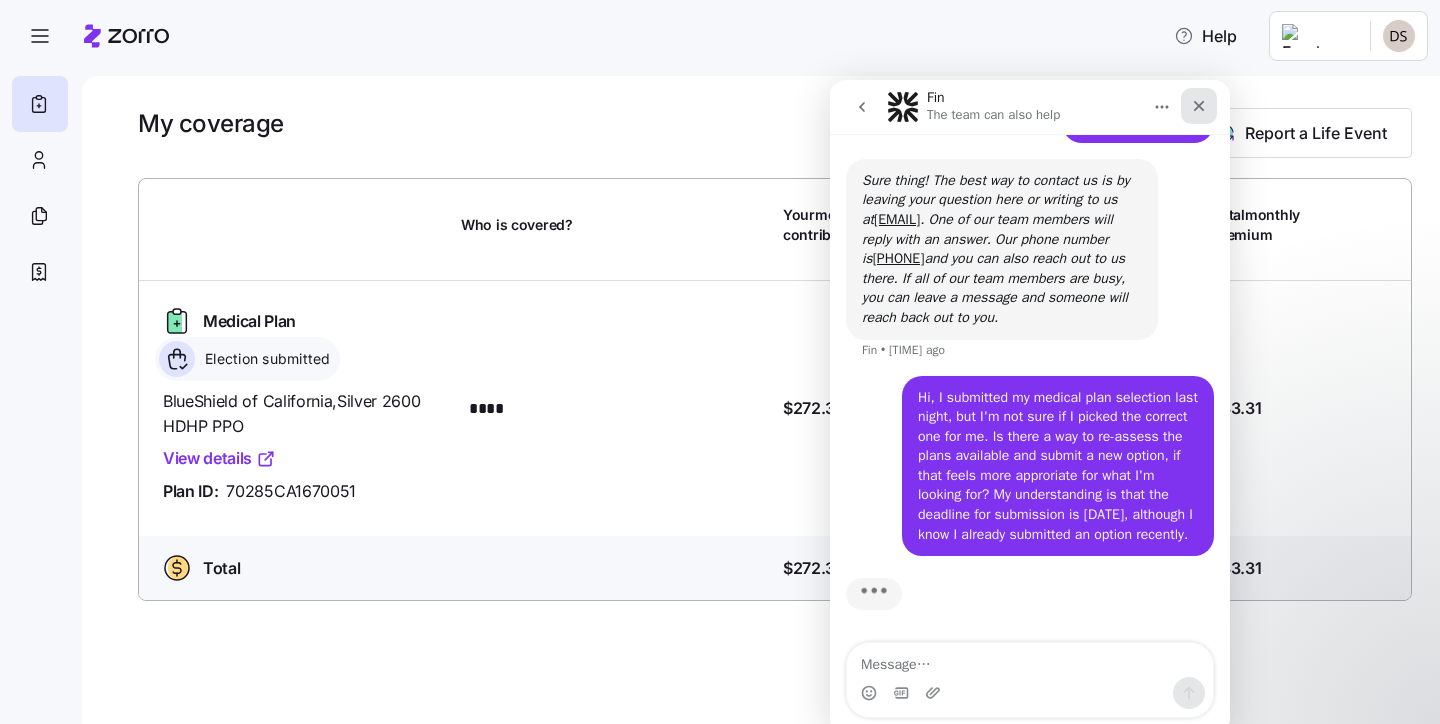 click 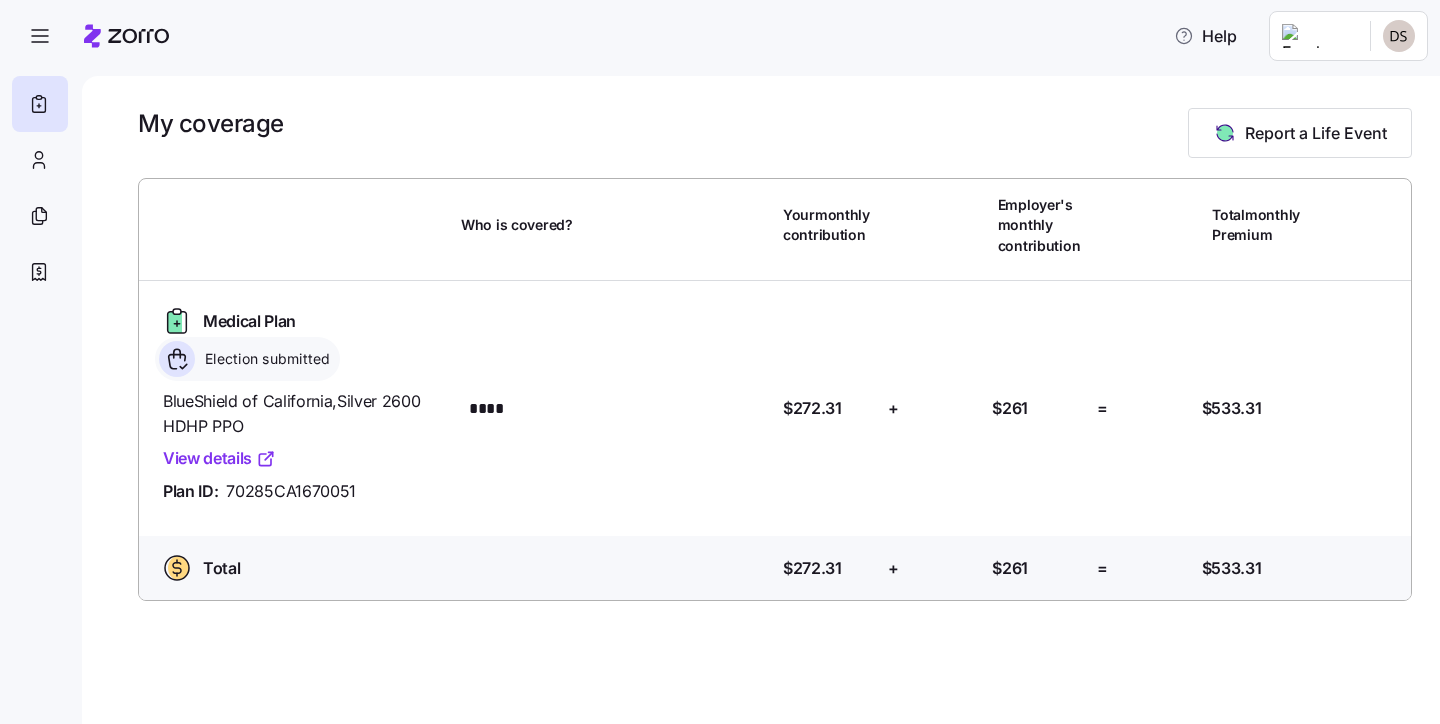 scroll, scrollTop: 331, scrollLeft: 0, axis: vertical 